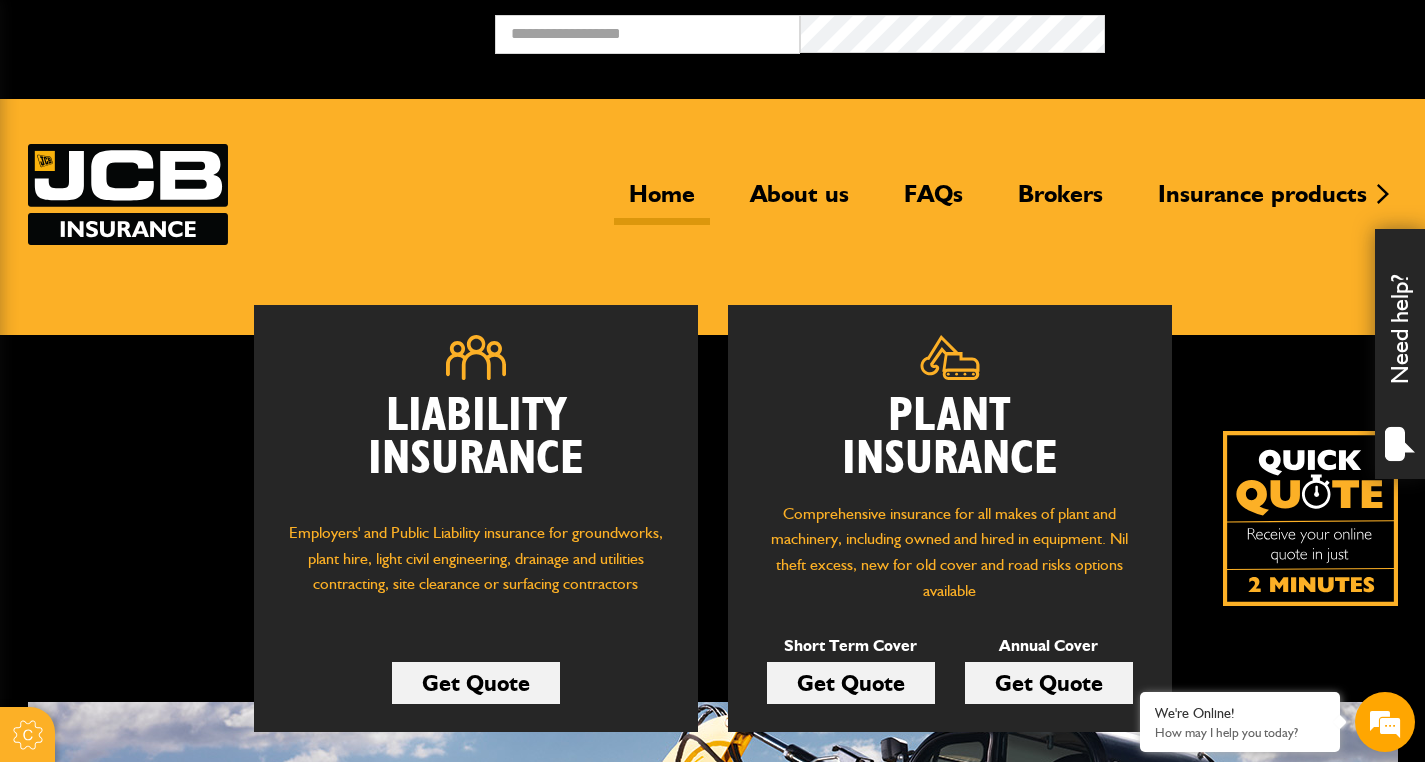 scroll, scrollTop: 0, scrollLeft: 0, axis: both 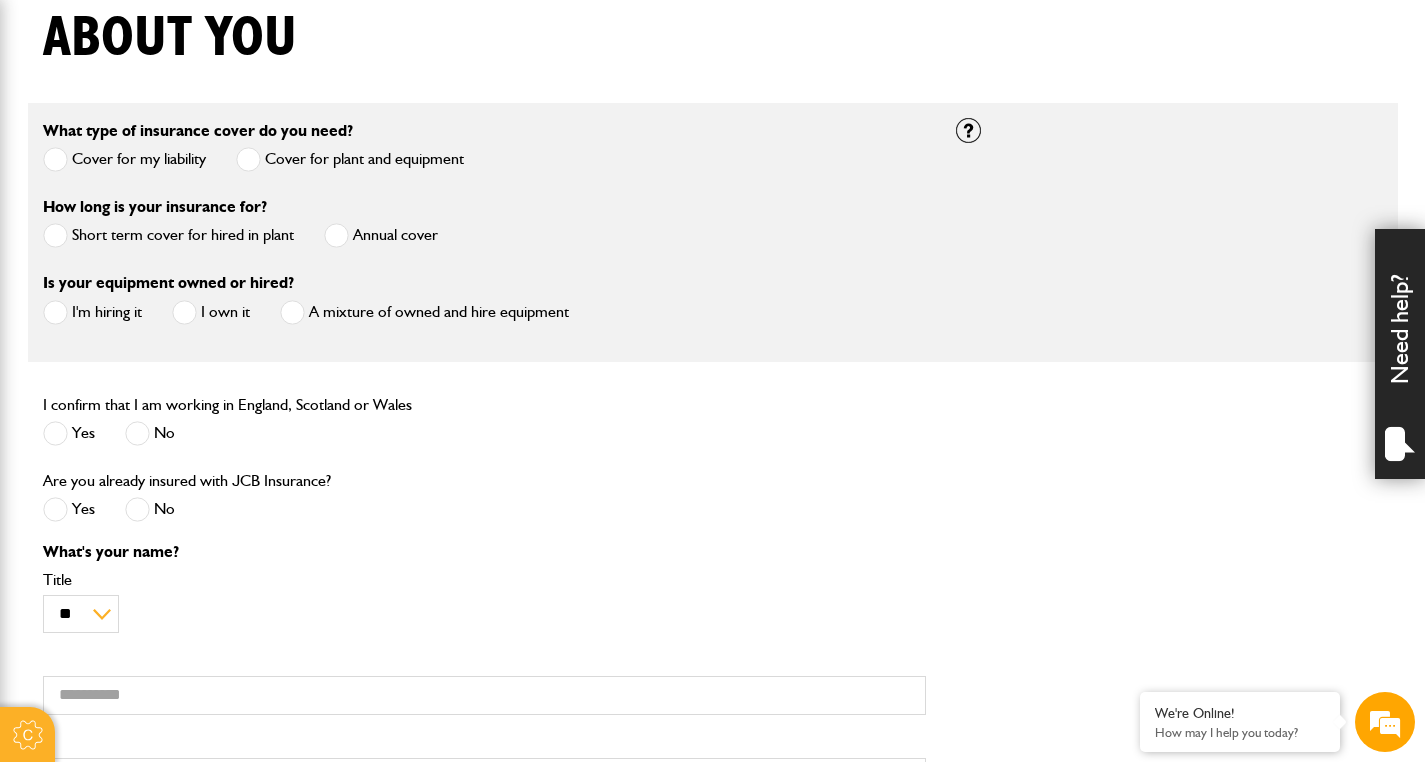 click at bounding box center [55, 235] 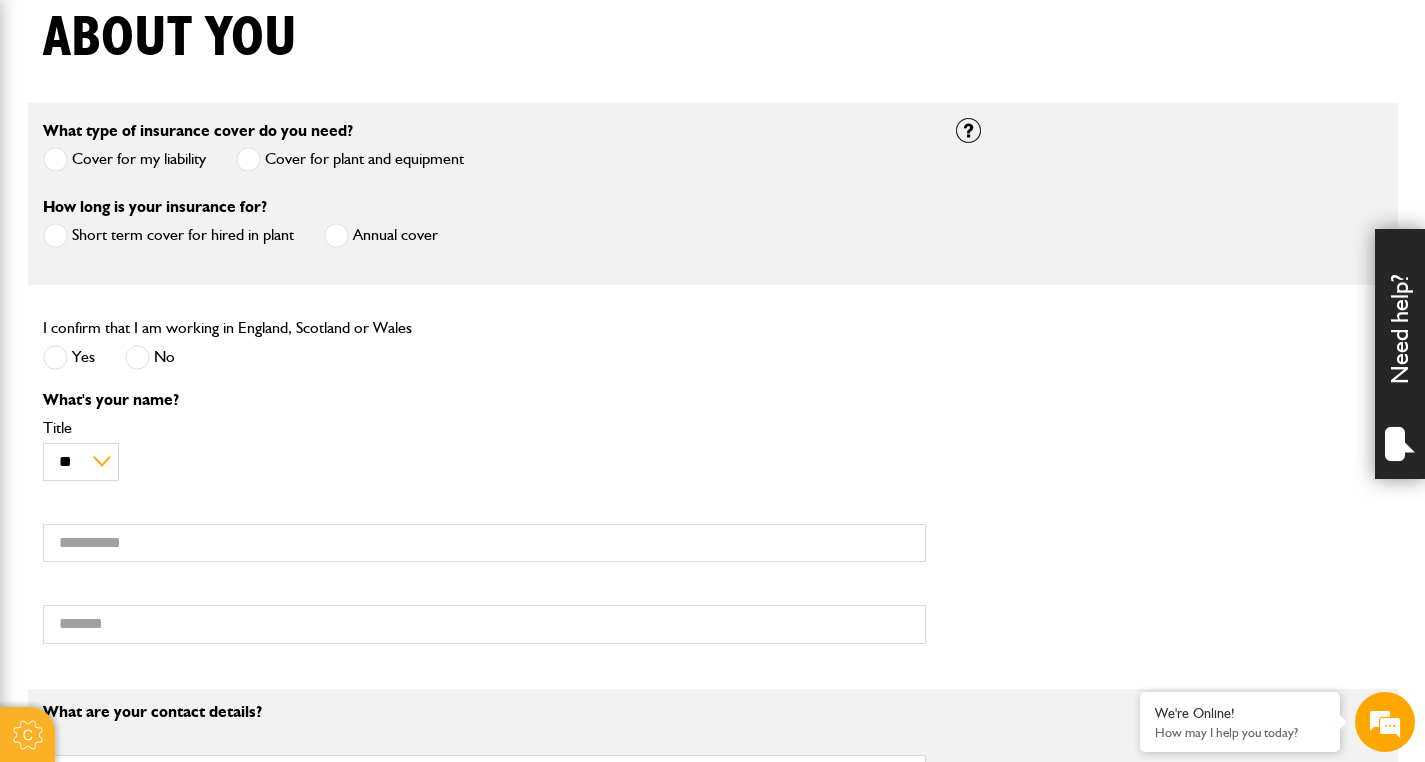 click at bounding box center (55, 357) 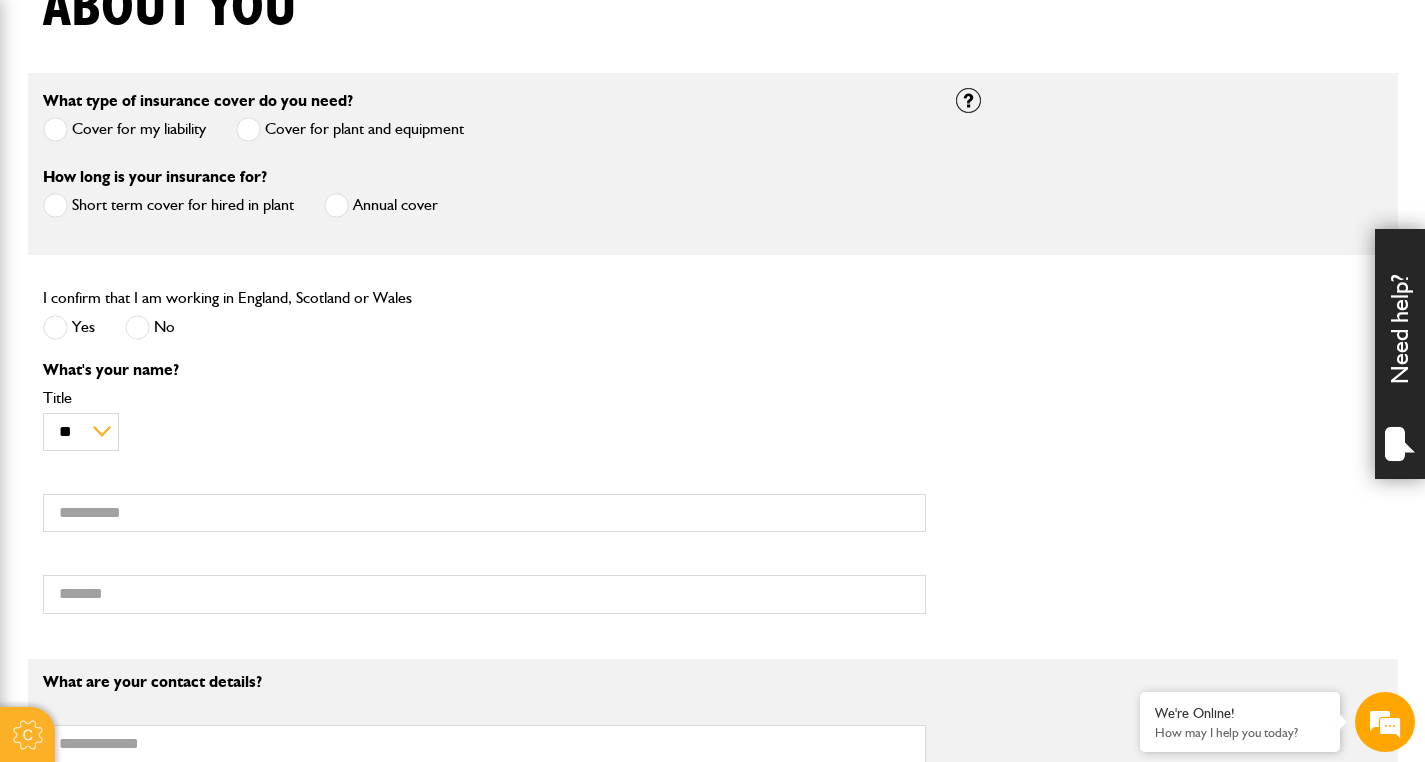 scroll, scrollTop: 680, scrollLeft: 0, axis: vertical 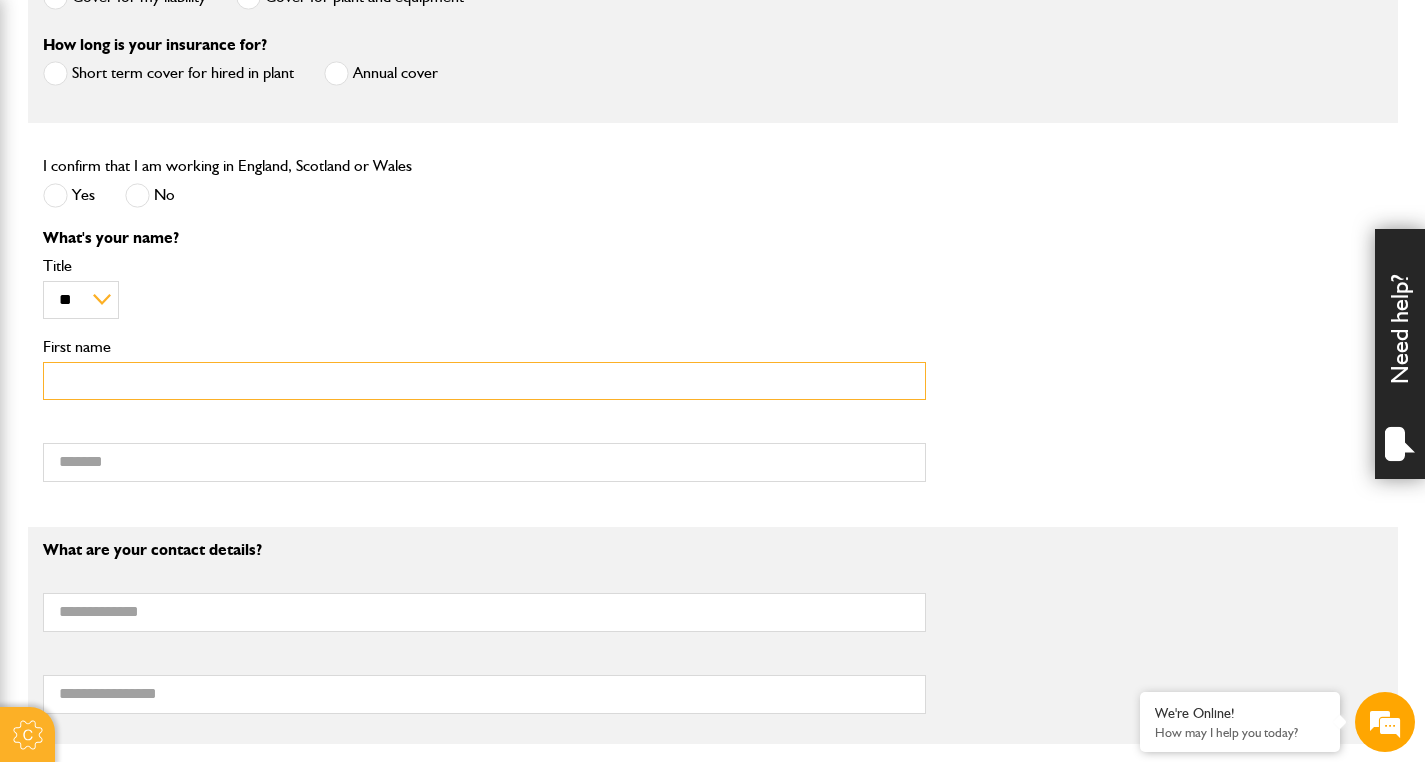 type on "*" 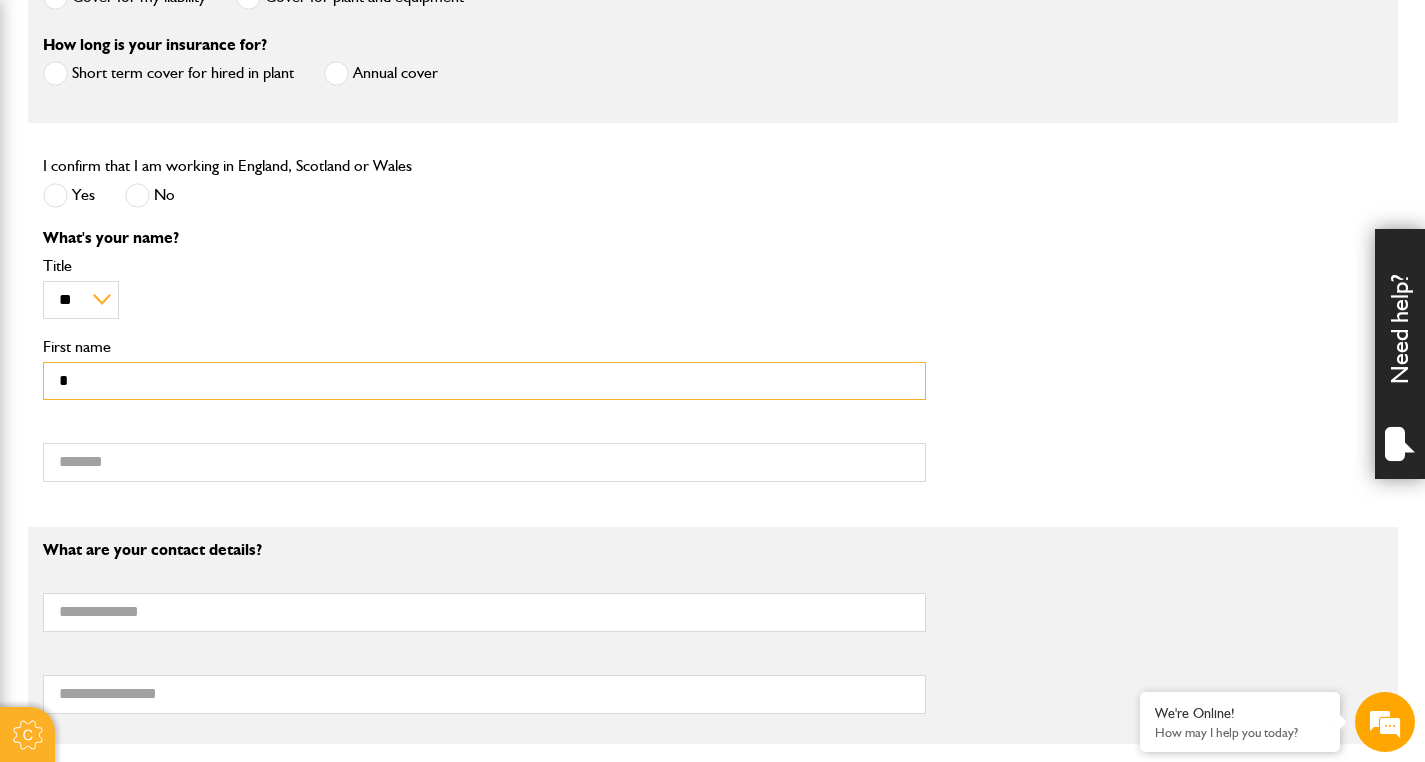 scroll, scrollTop: 0, scrollLeft: 0, axis: both 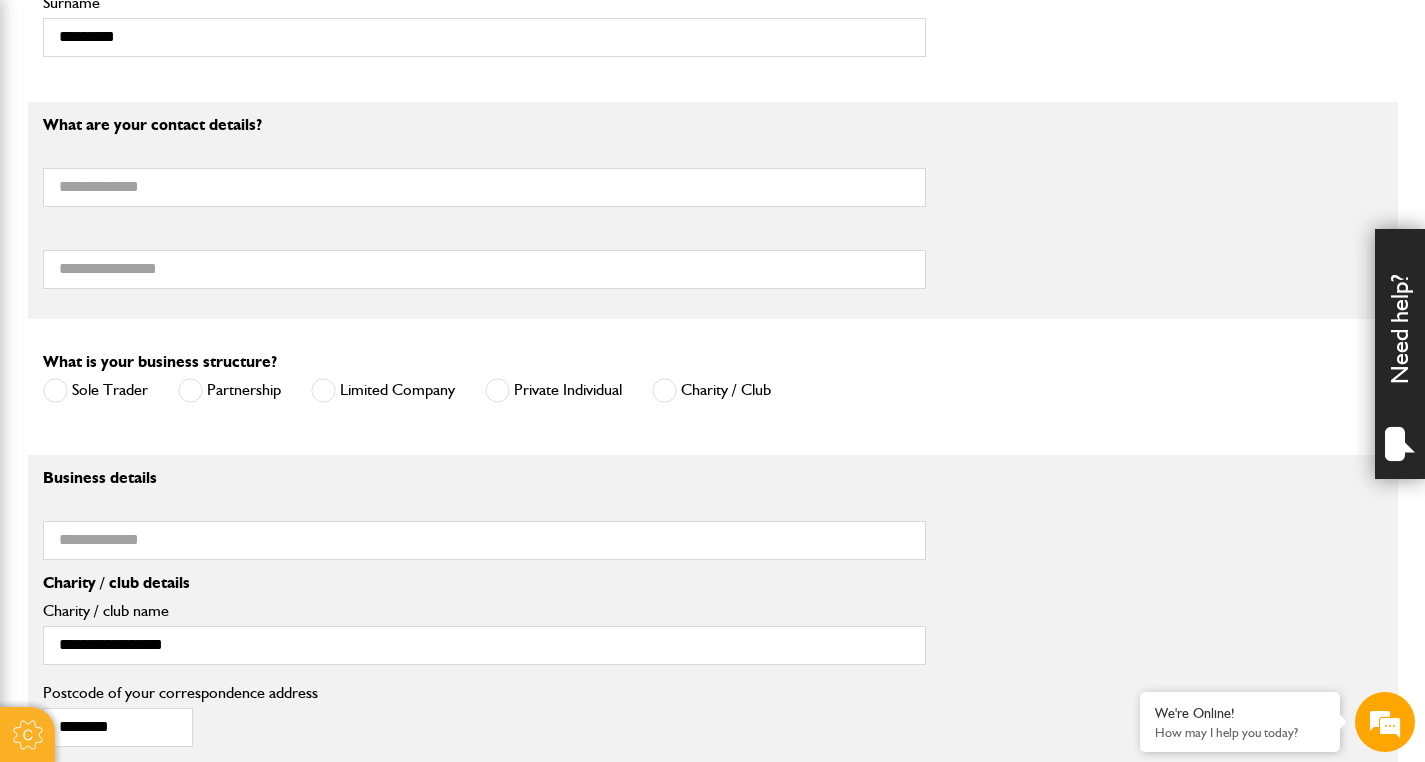 click at bounding box center (323, 390) 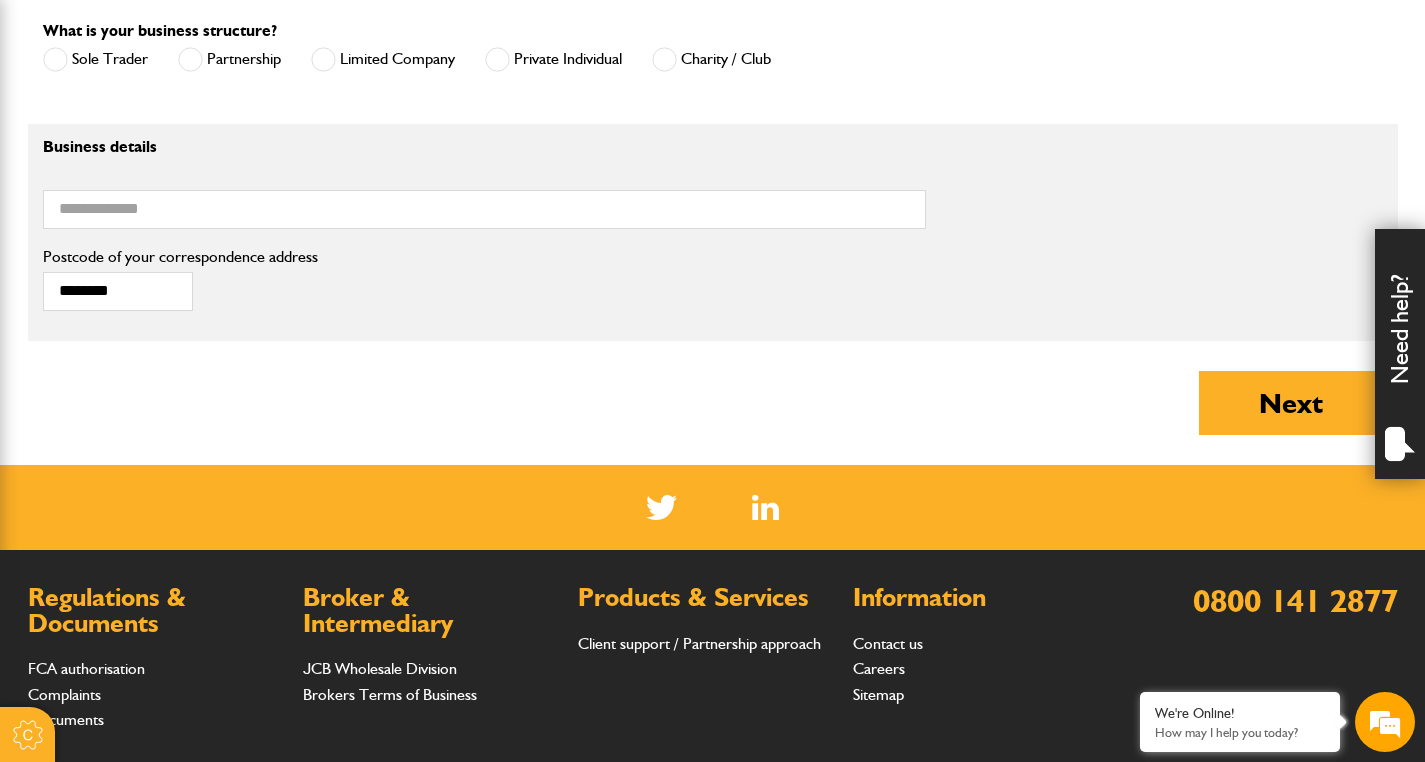 scroll, scrollTop: 1440, scrollLeft: 0, axis: vertical 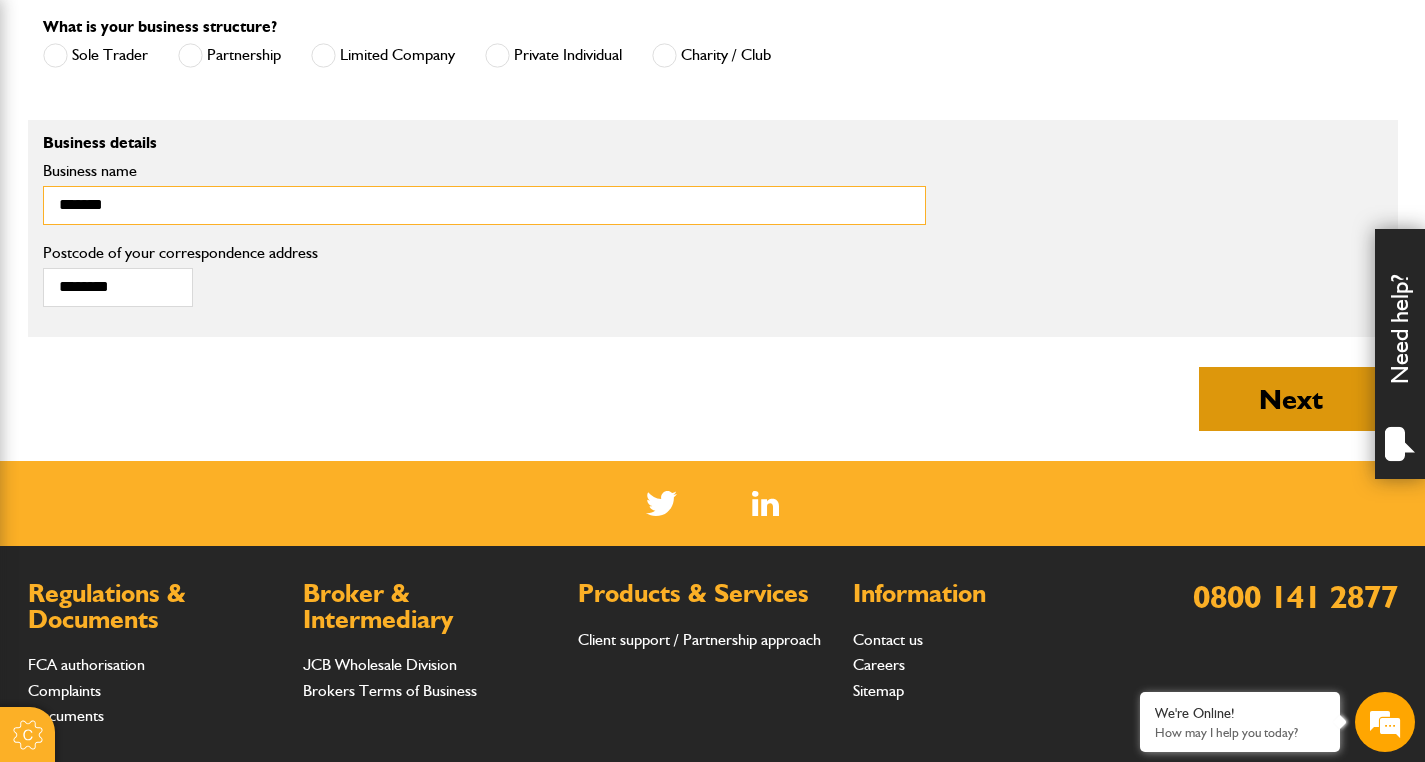 type on "*******" 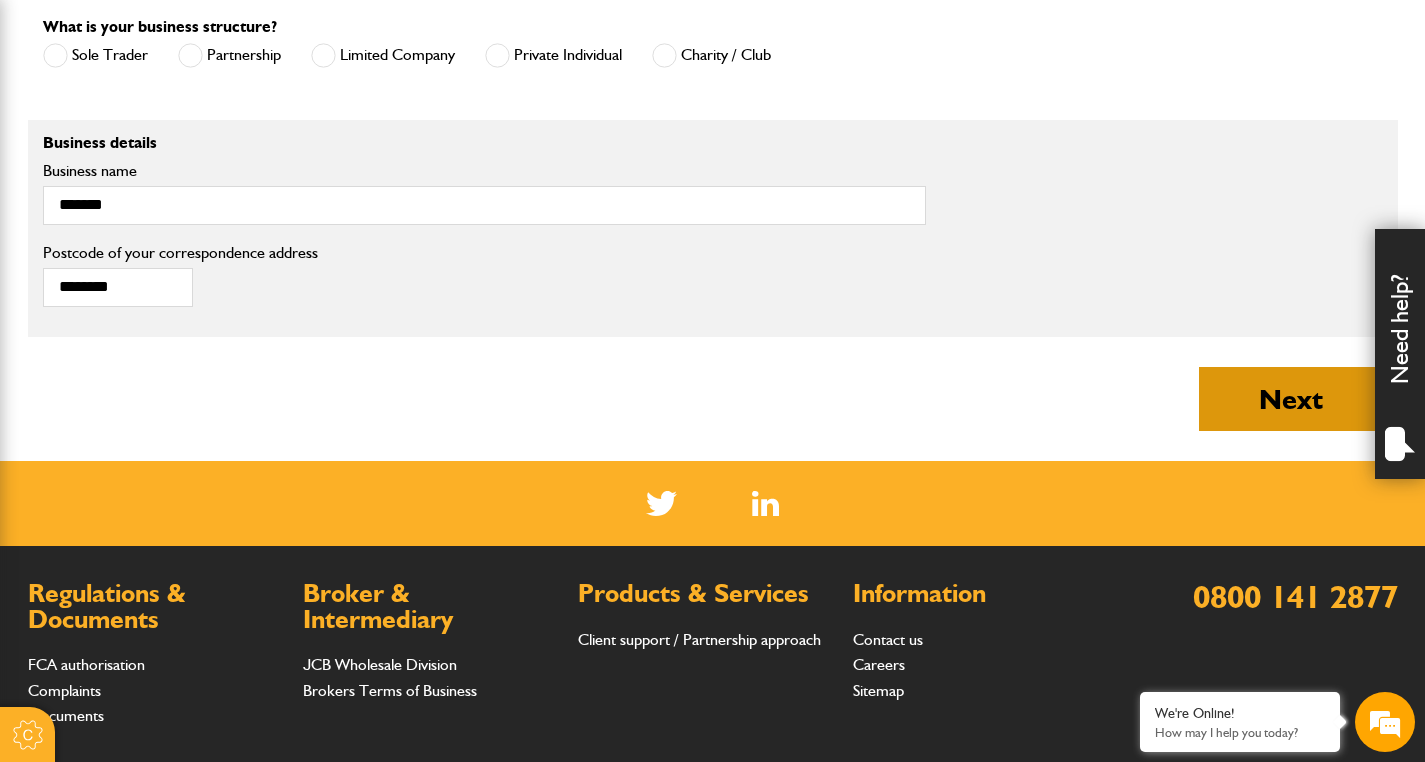 click on "Next" at bounding box center [1291, 399] 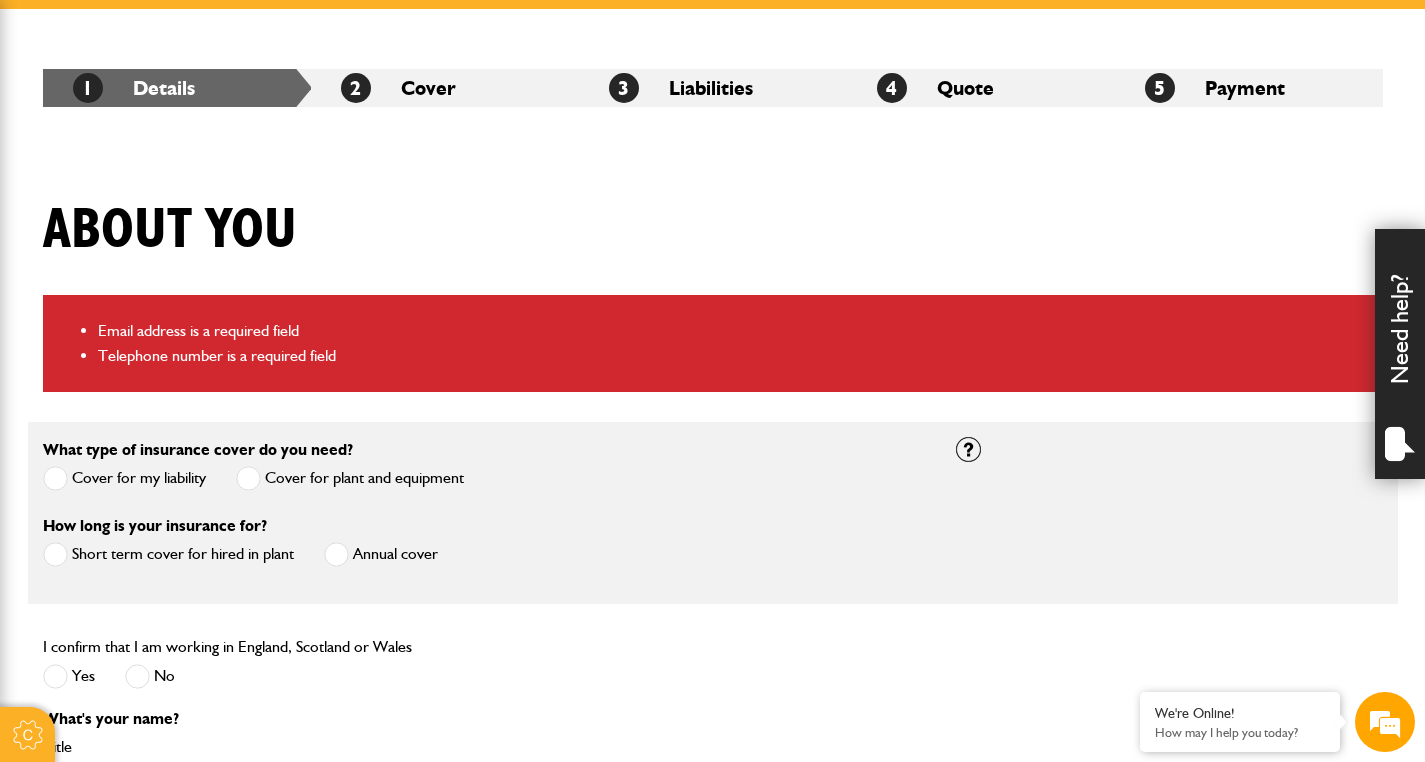 scroll, scrollTop: 676, scrollLeft: 0, axis: vertical 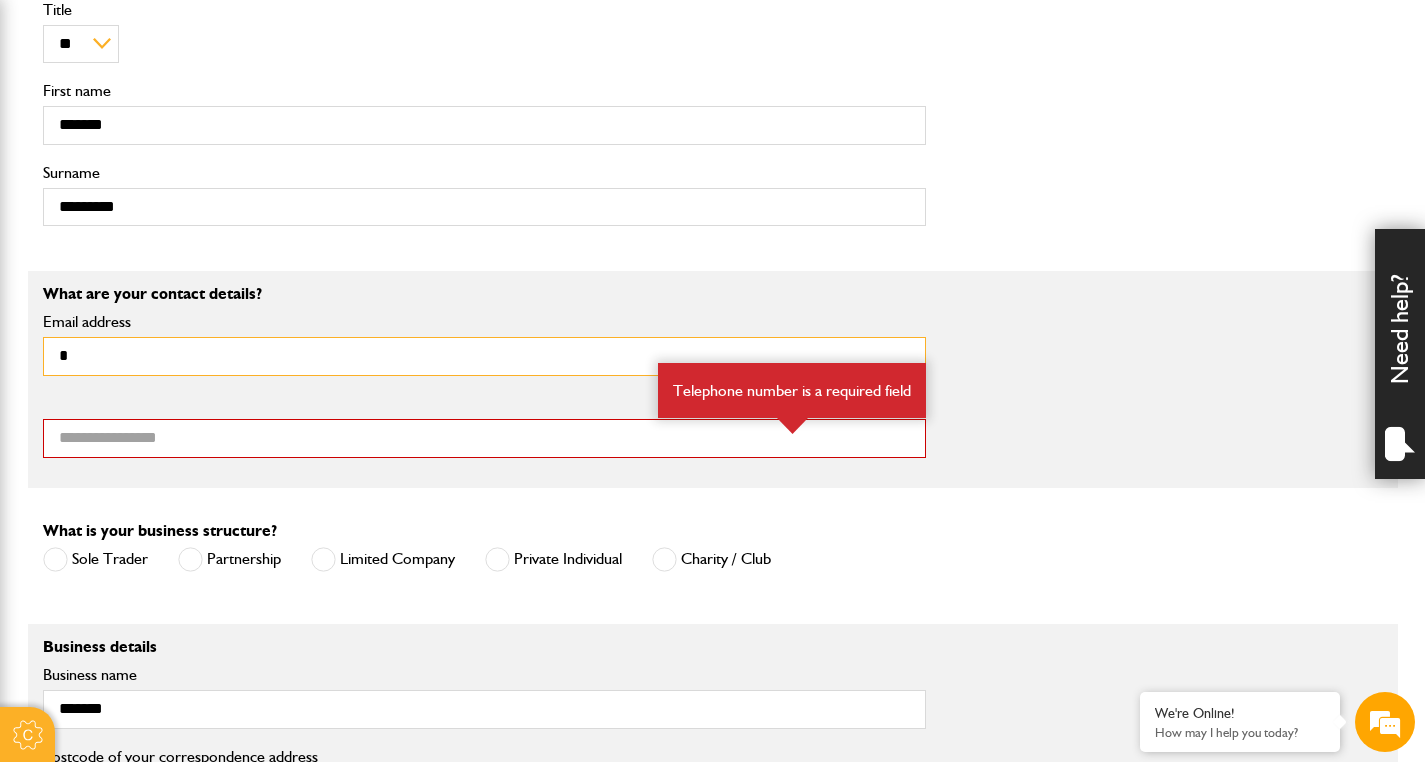 click on "*" at bounding box center (484, 356) 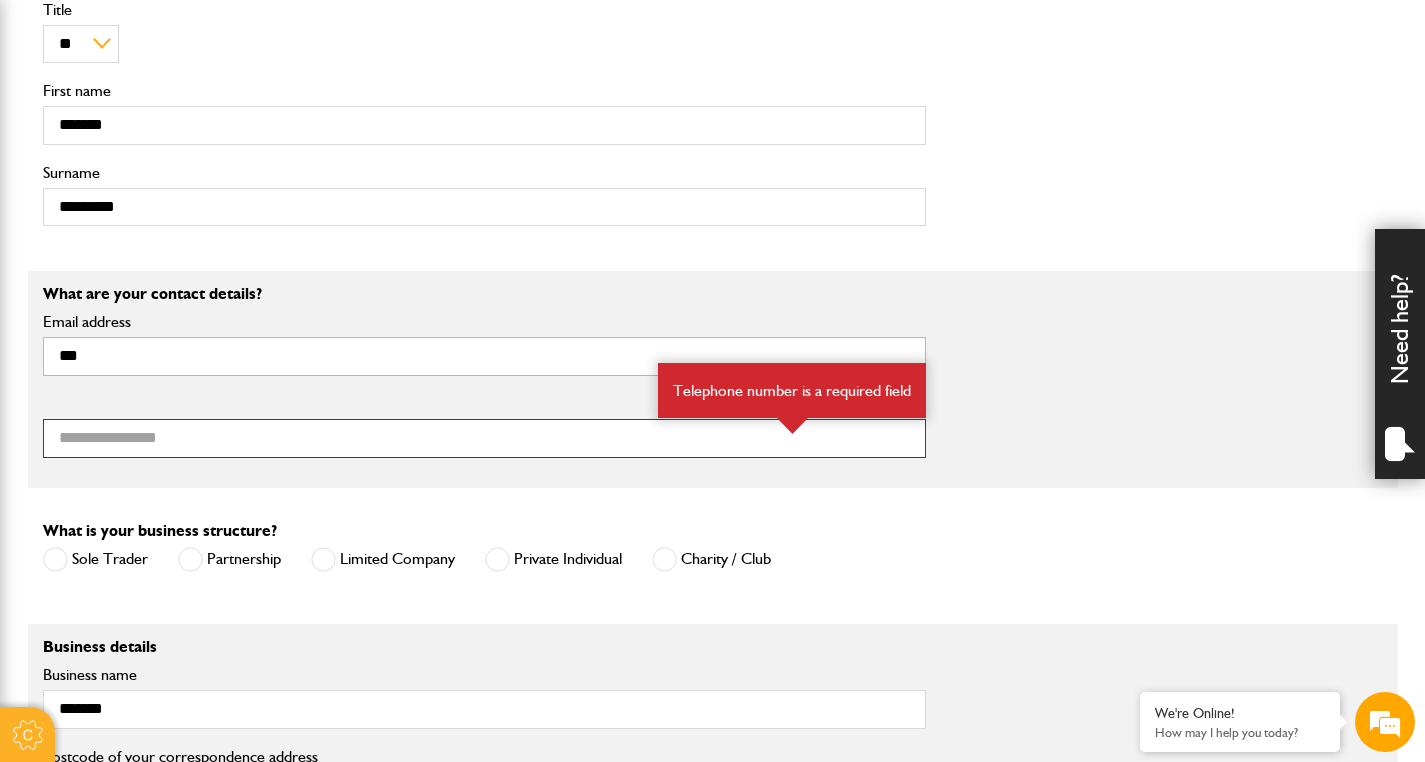 click on "***" at bounding box center (484, 356) 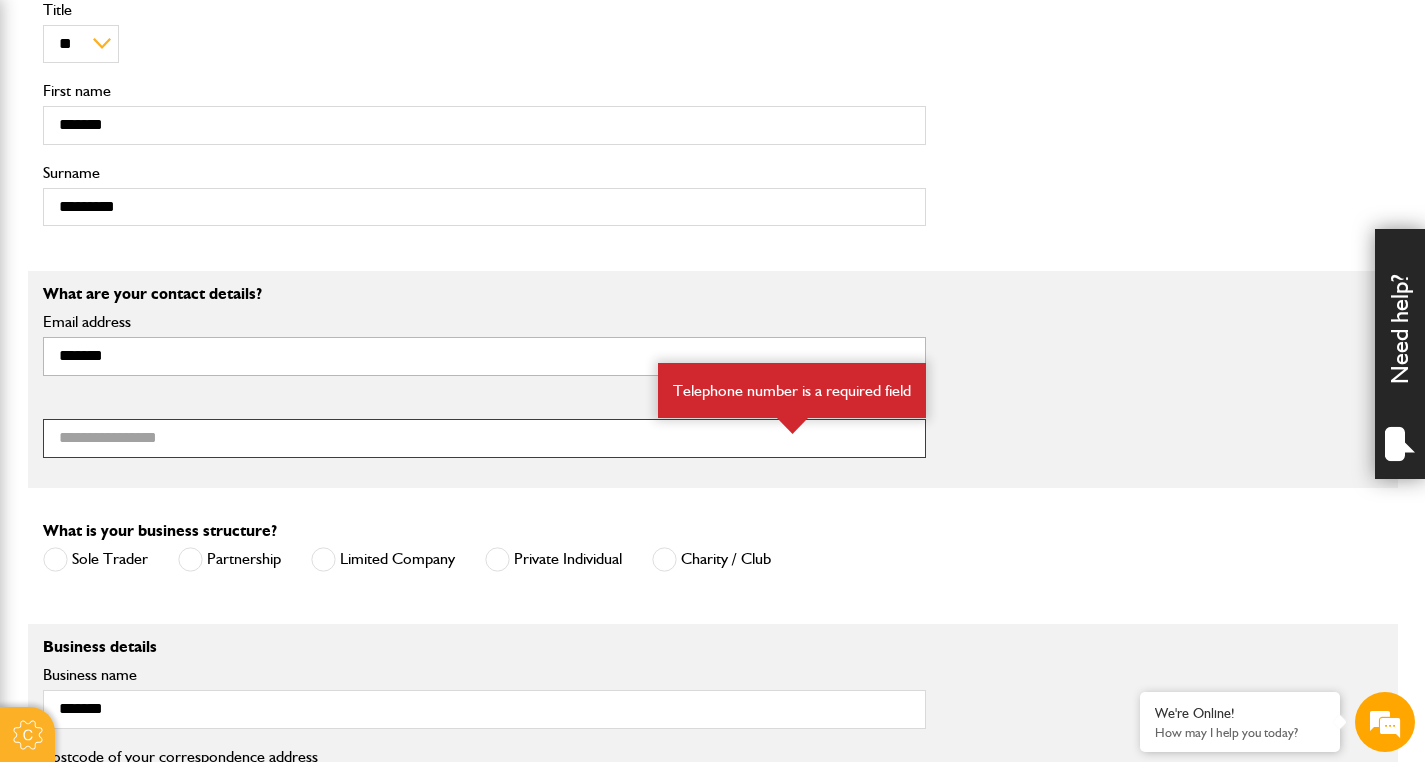 click on "*******" at bounding box center [484, 356] 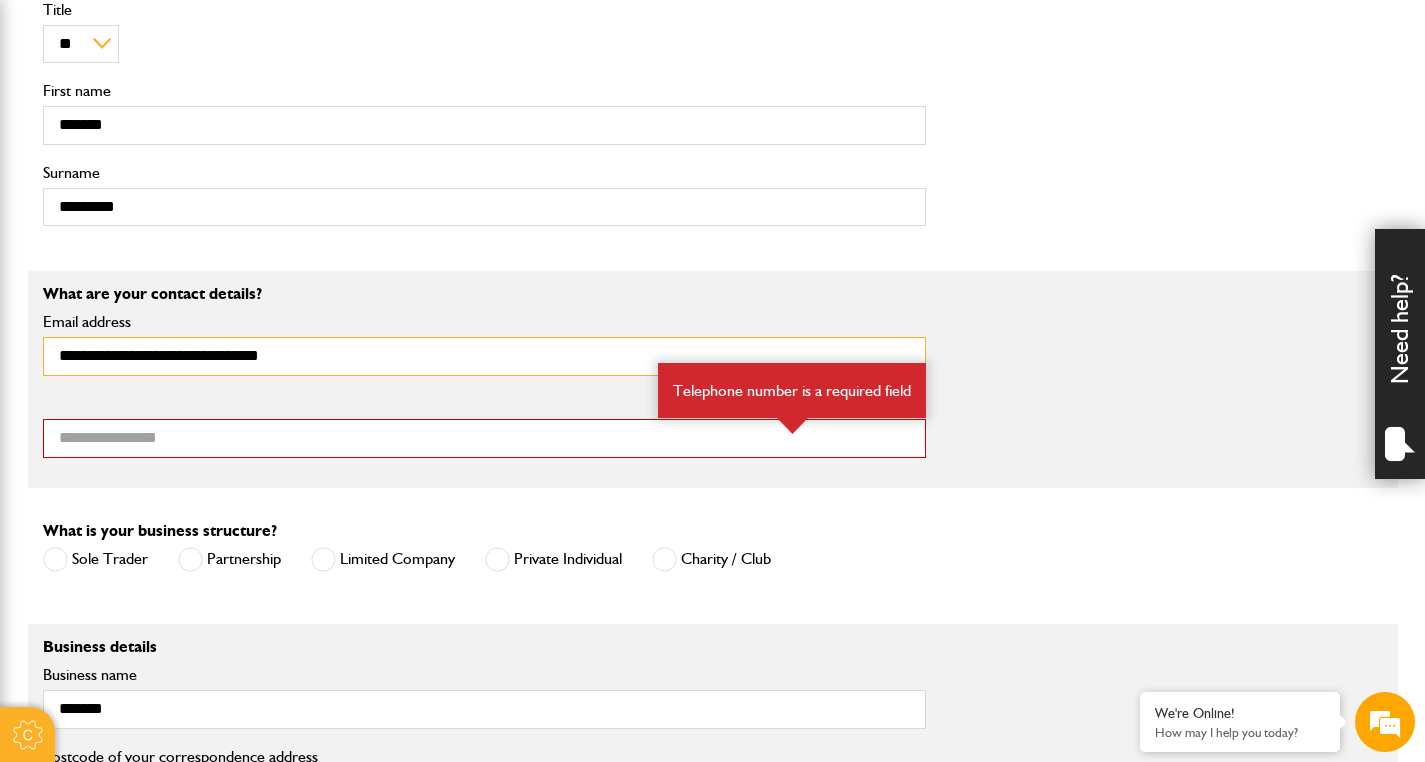 type on "**********" 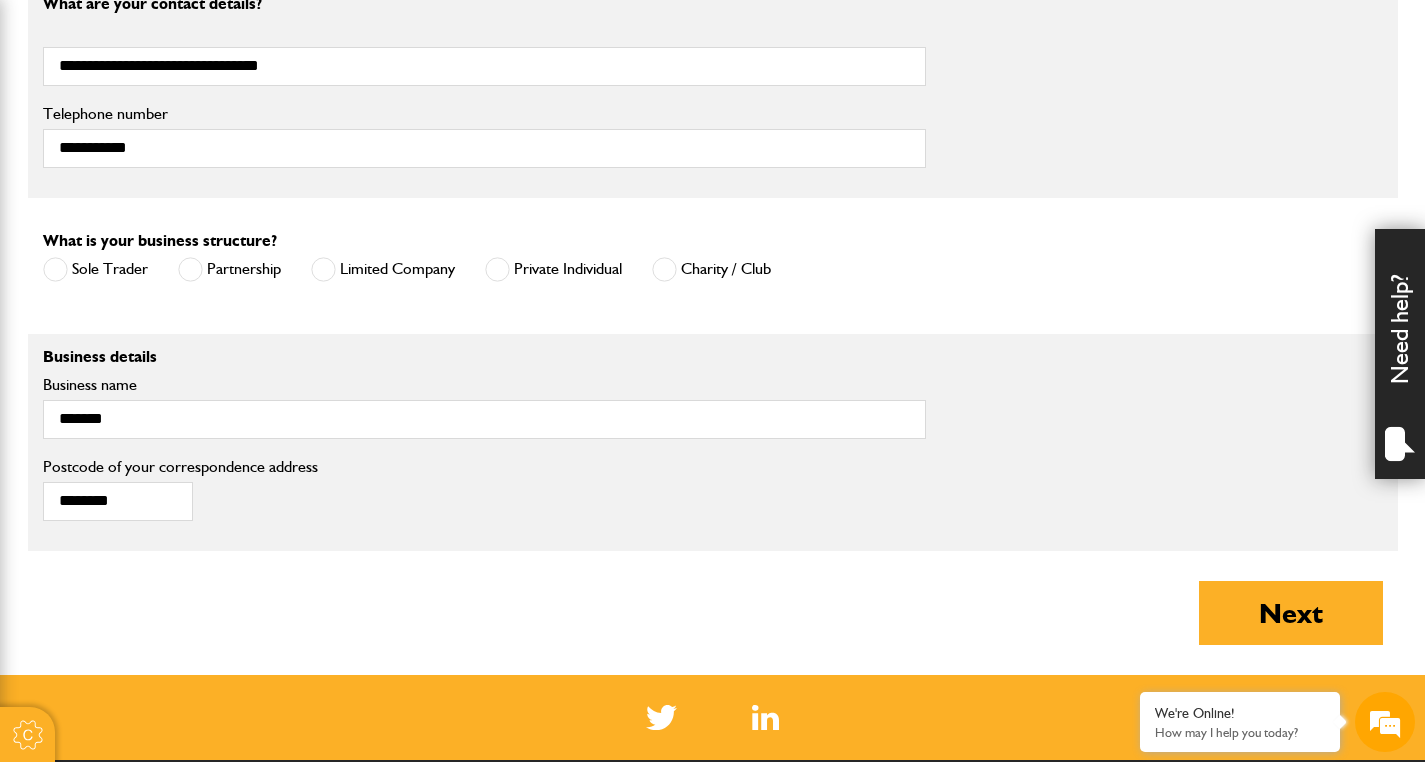 scroll, scrollTop: 1500, scrollLeft: 0, axis: vertical 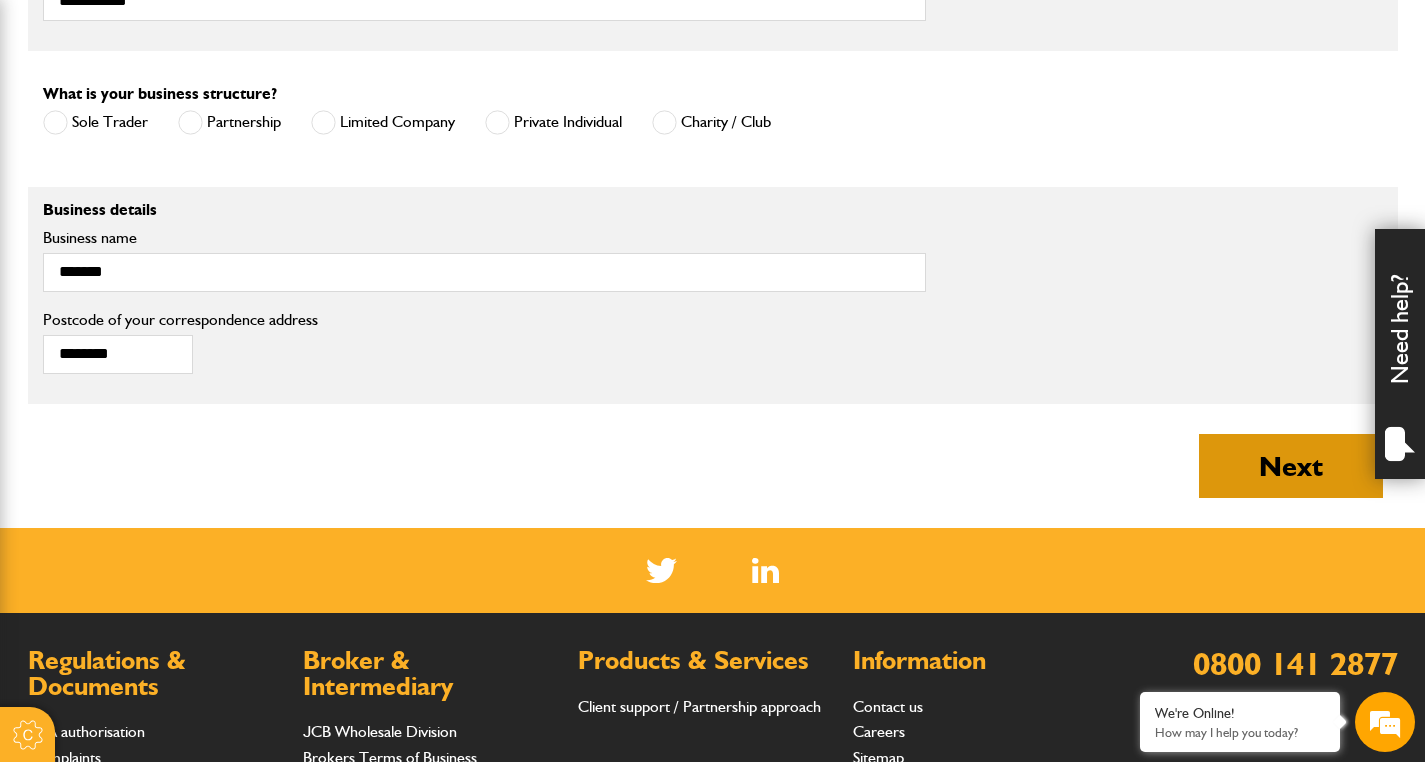 click on "Next" at bounding box center [1291, 466] 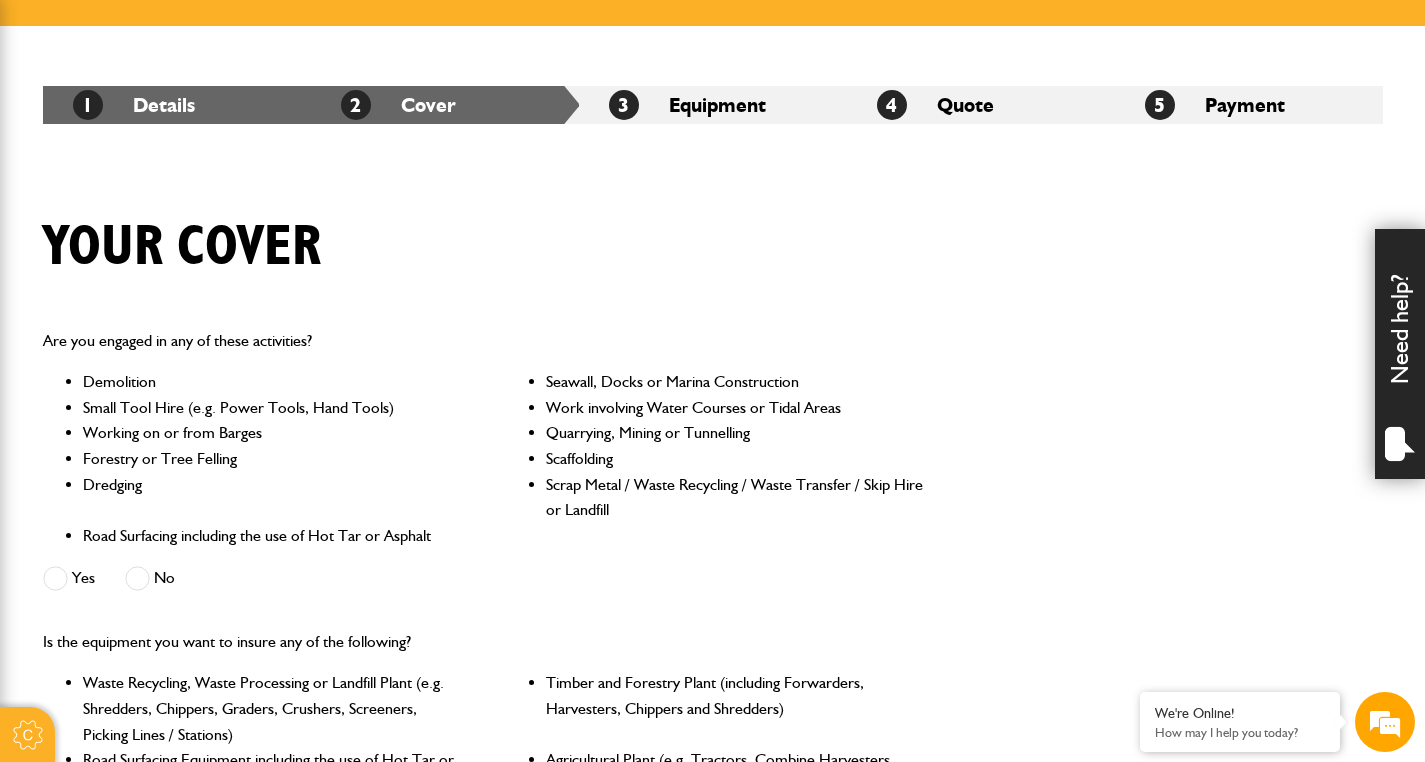 scroll, scrollTop: 399, scrollLeft: 0, axis: vertical 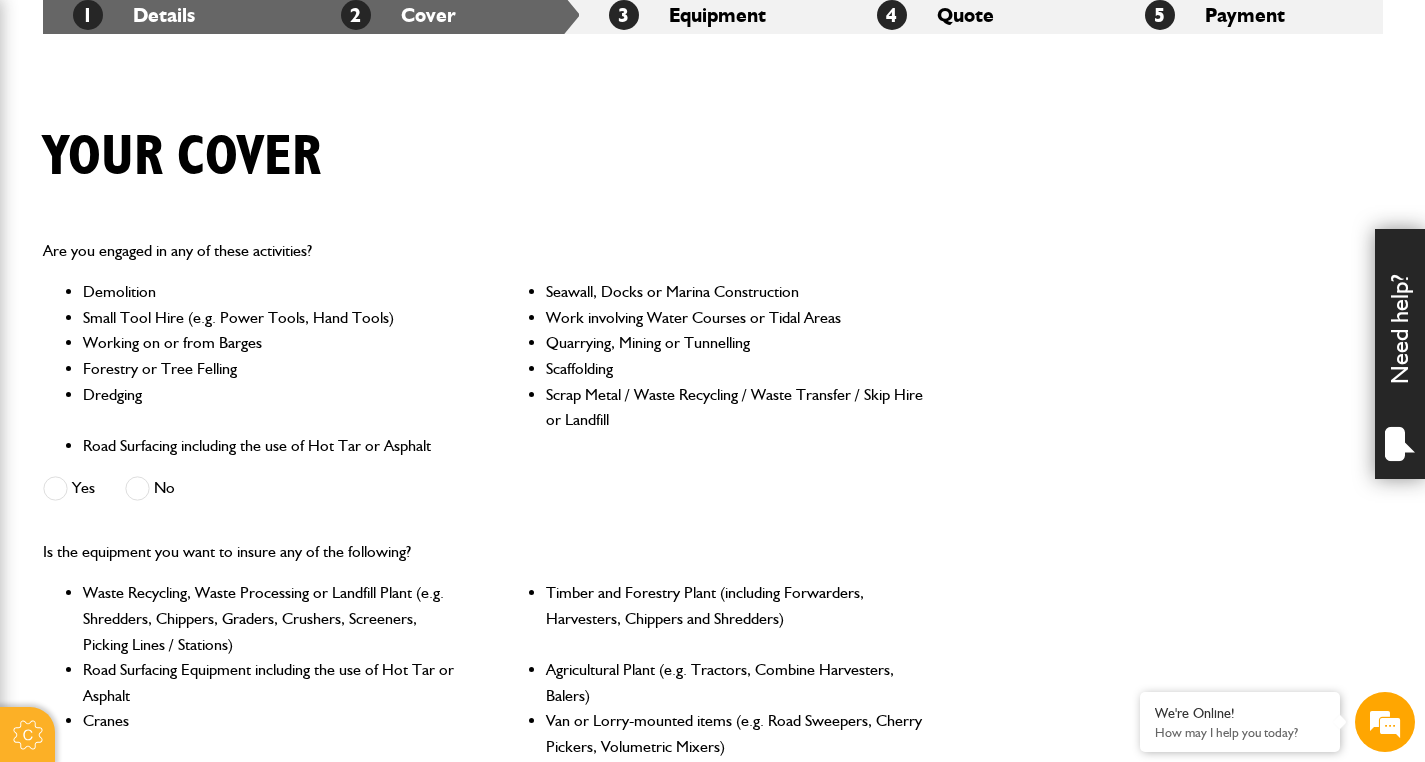 click at bounding box center [137, 488] 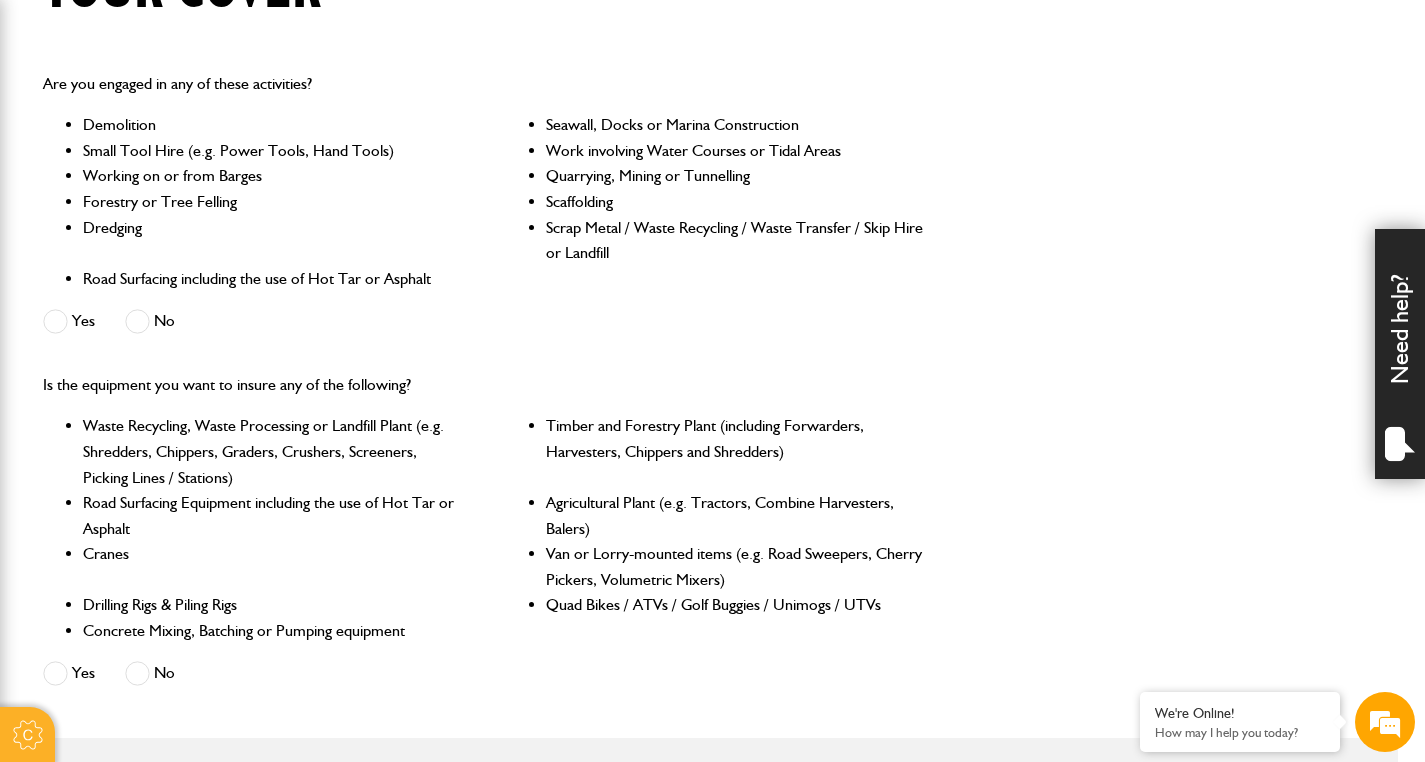 scroll, scrollTop: 742, scrollLeft: 0, axis: vertical 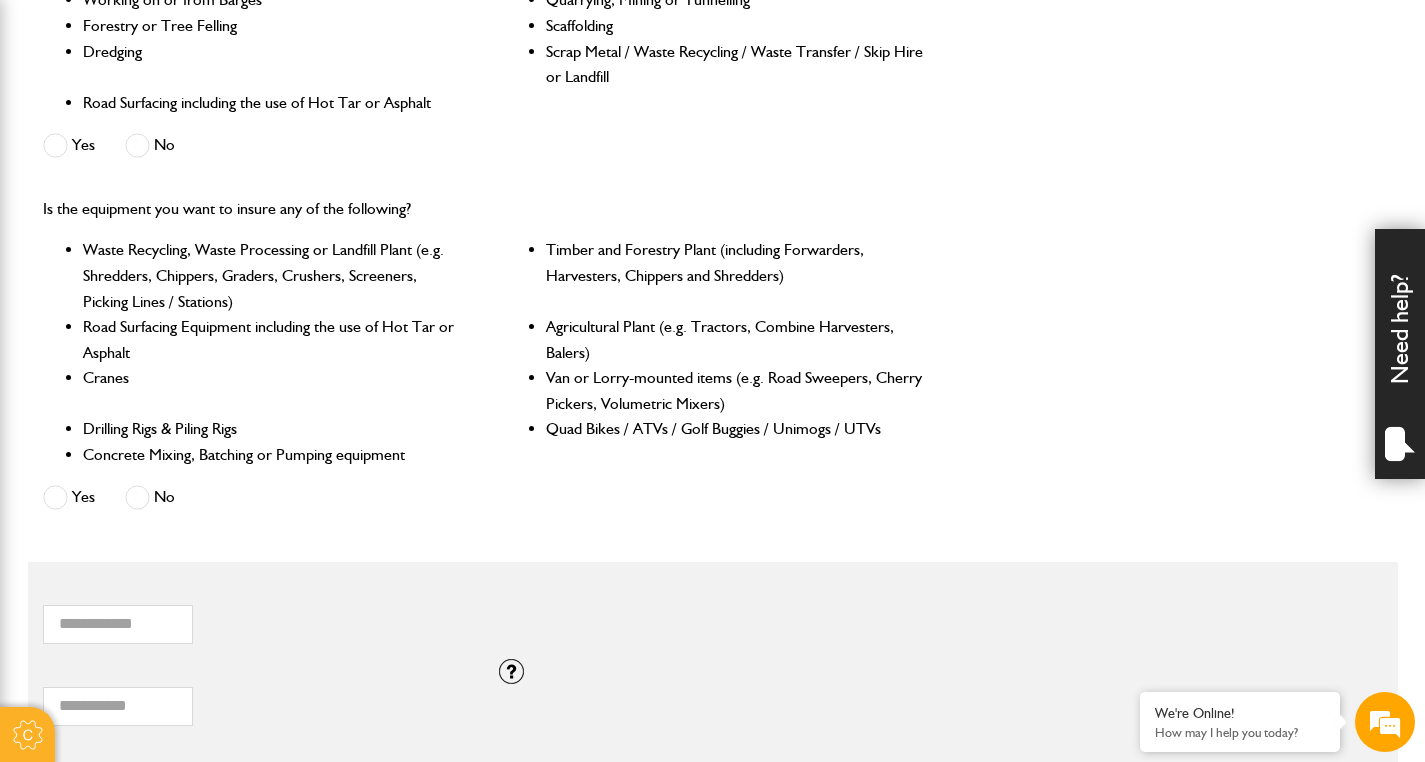 click at bounding box center (137, 497) 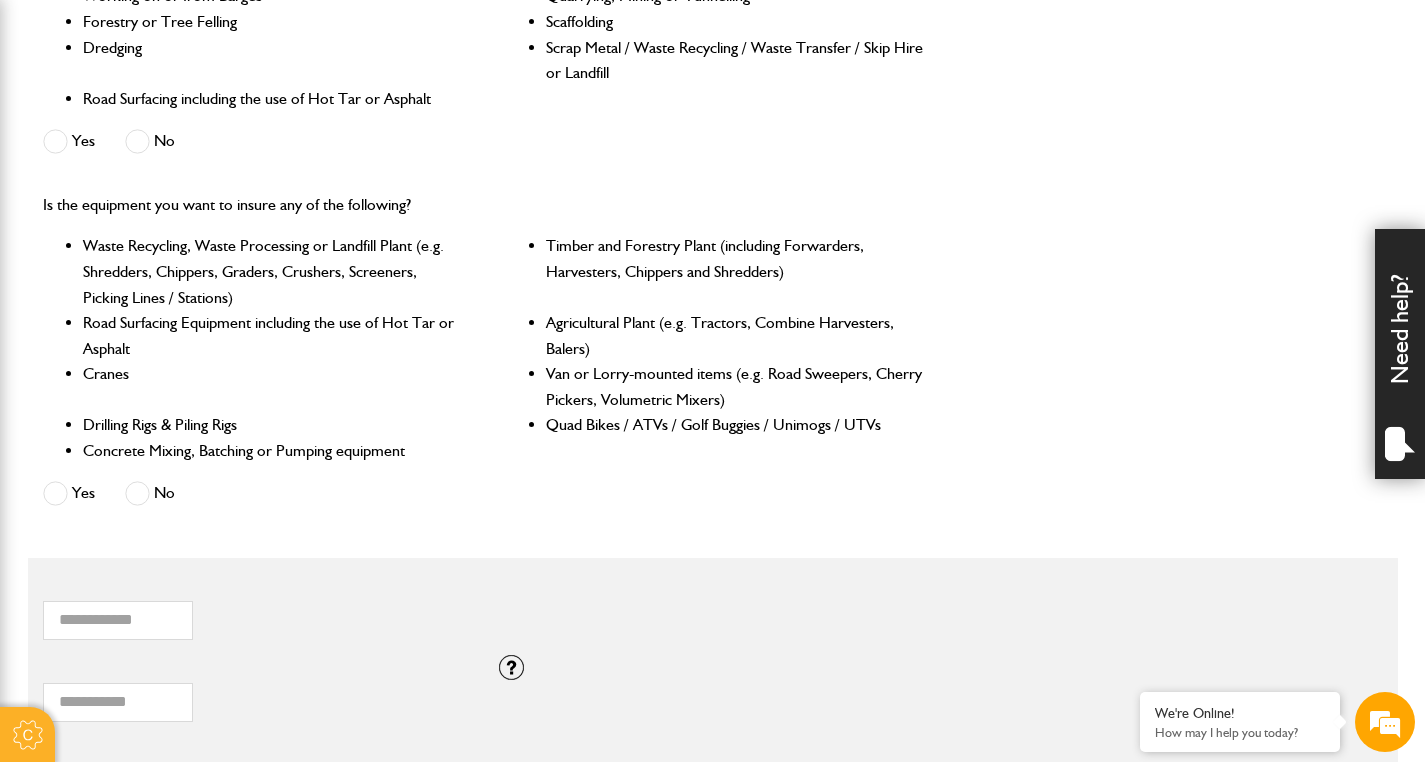 scroll, scrollTop: 880, scrollLeft: 0, axis: vertical 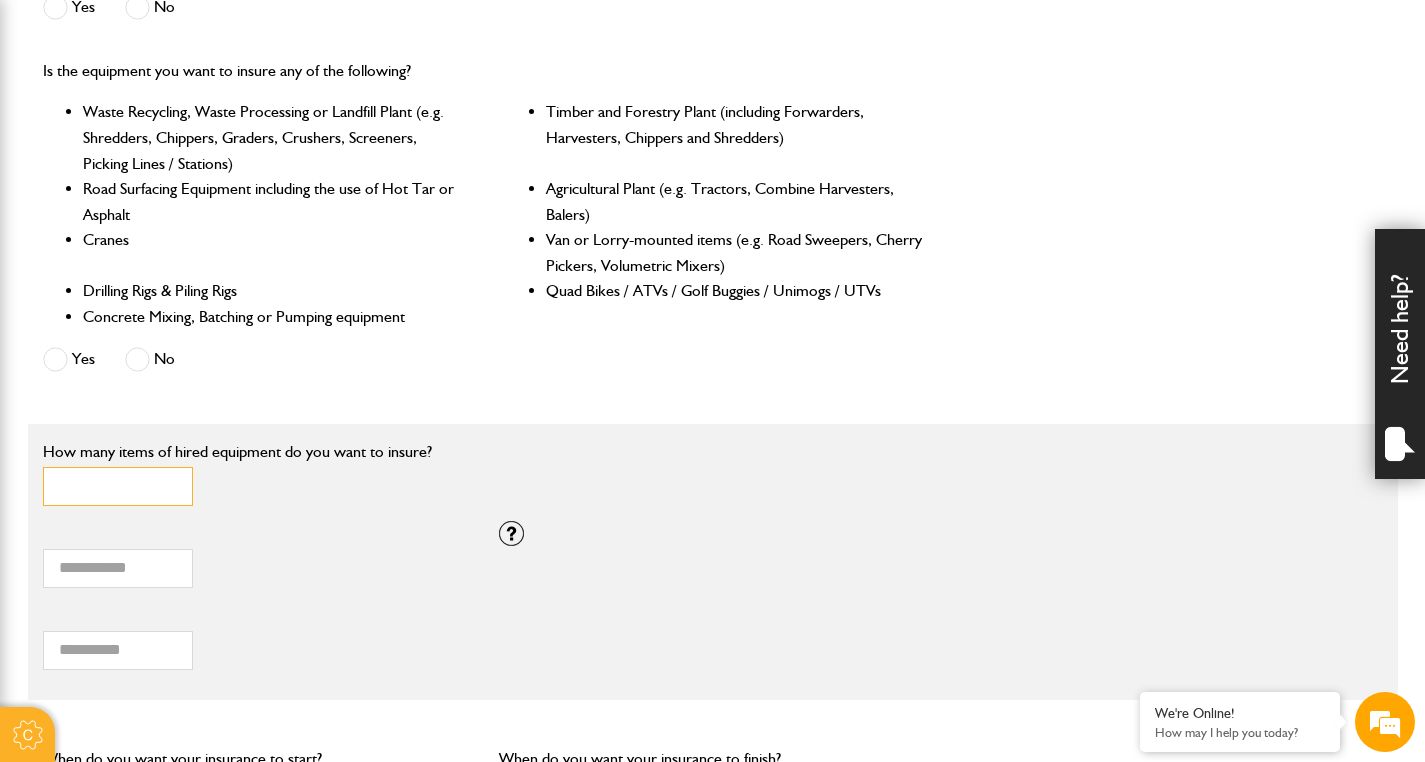 click on "*" at bounding box center (118, 486) 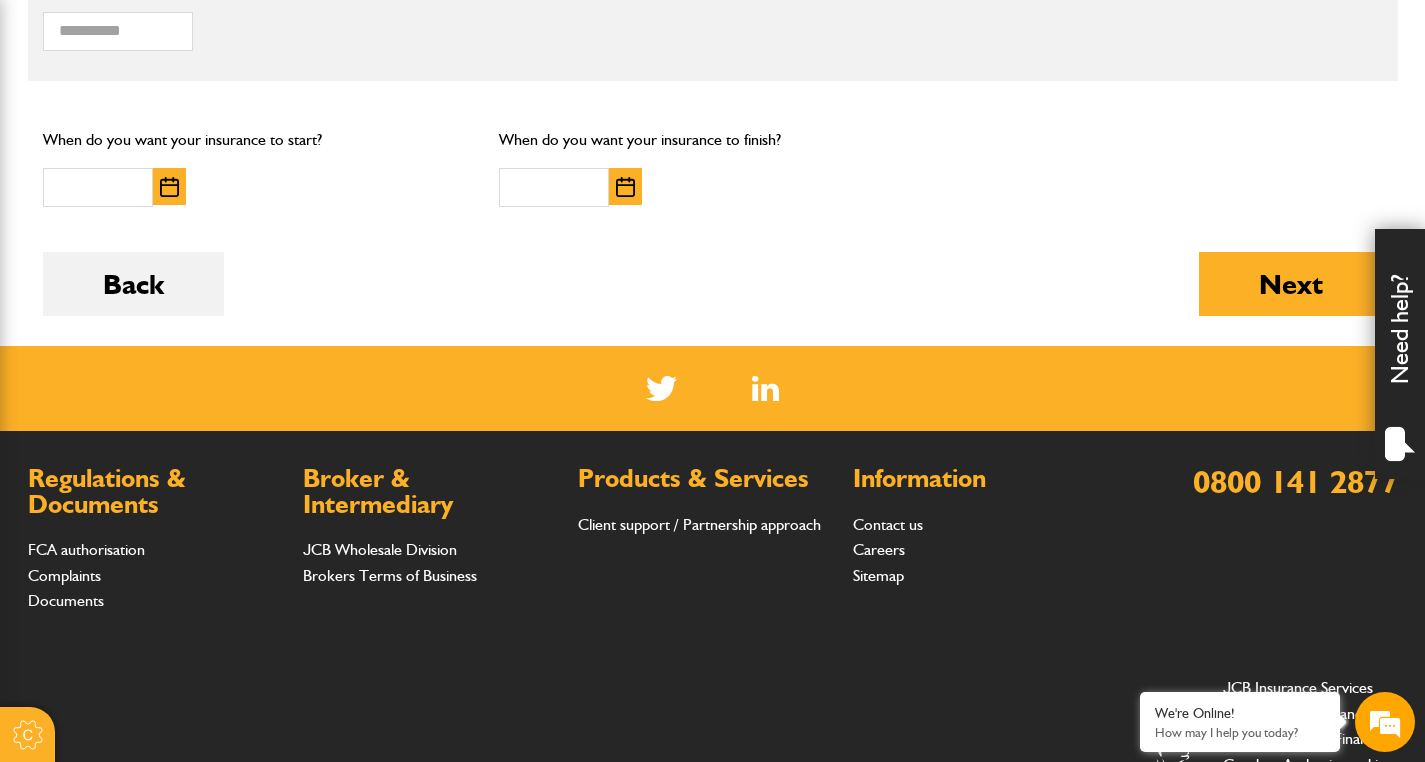 scroll, scrollTop: 1380, scrollLeft: 0, axis: vertical 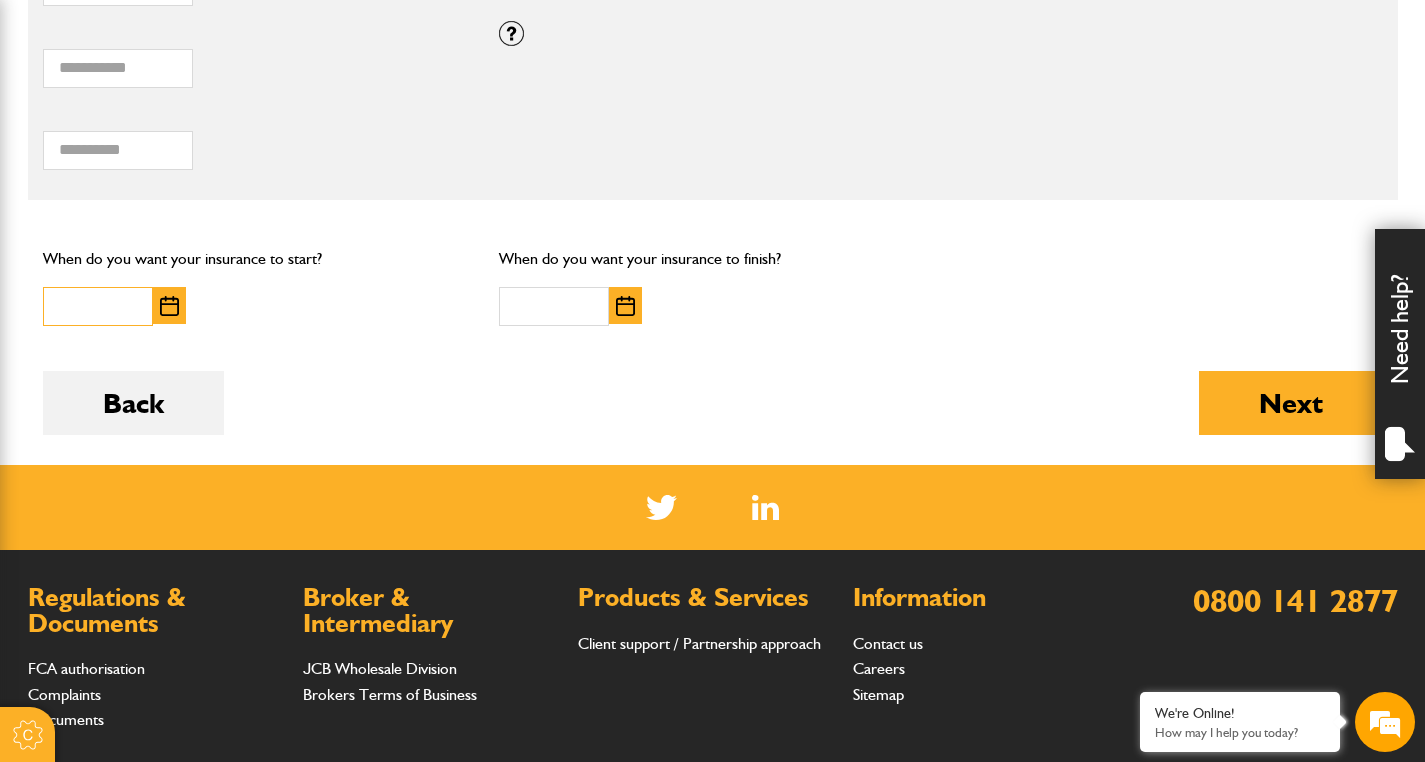 click at bounding box center (98, 306) 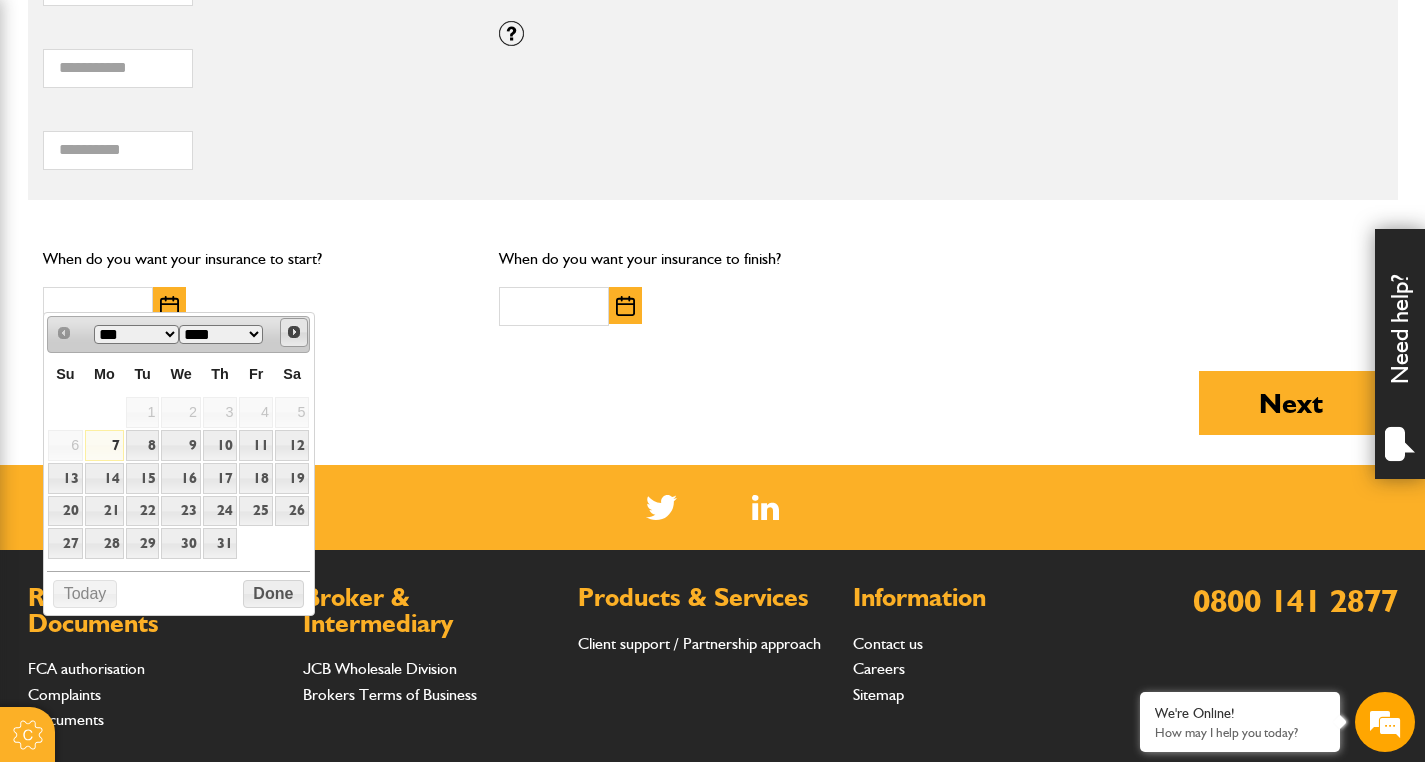 click on "Next" at bounding box center (294, 332) 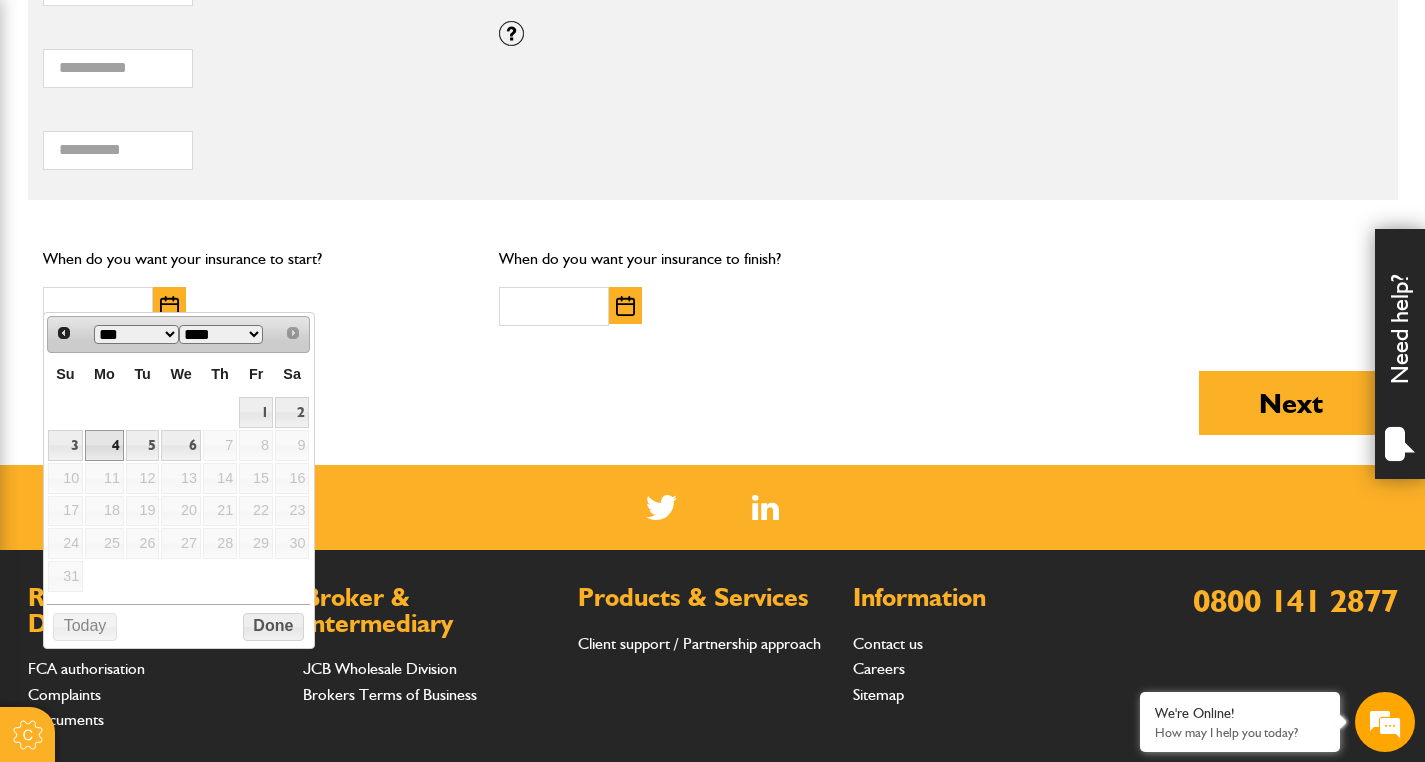 click on "4" at bounding box center [104, 445] 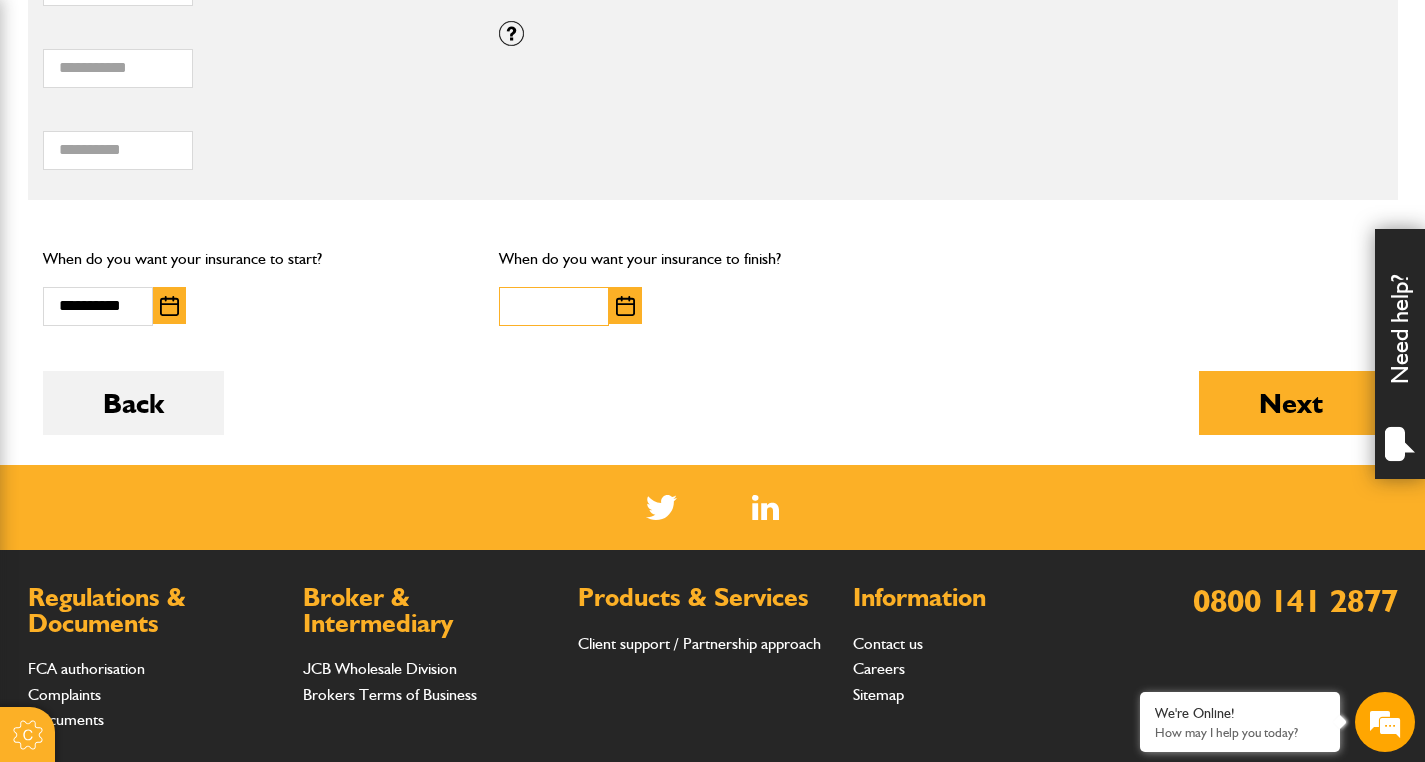 click at bounding box center [554, 306] 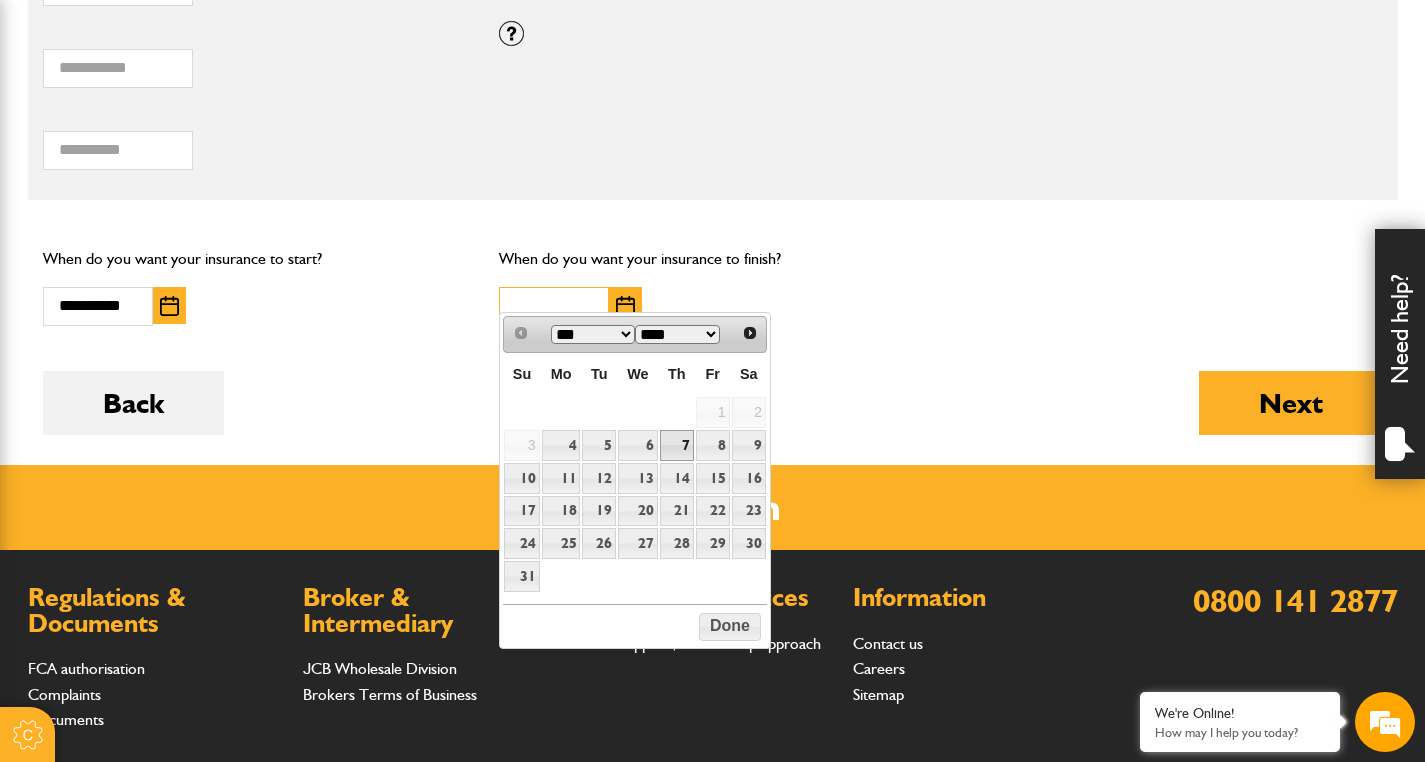 scroll, scrollTop: 0, scrollLeft: 0, axis: both 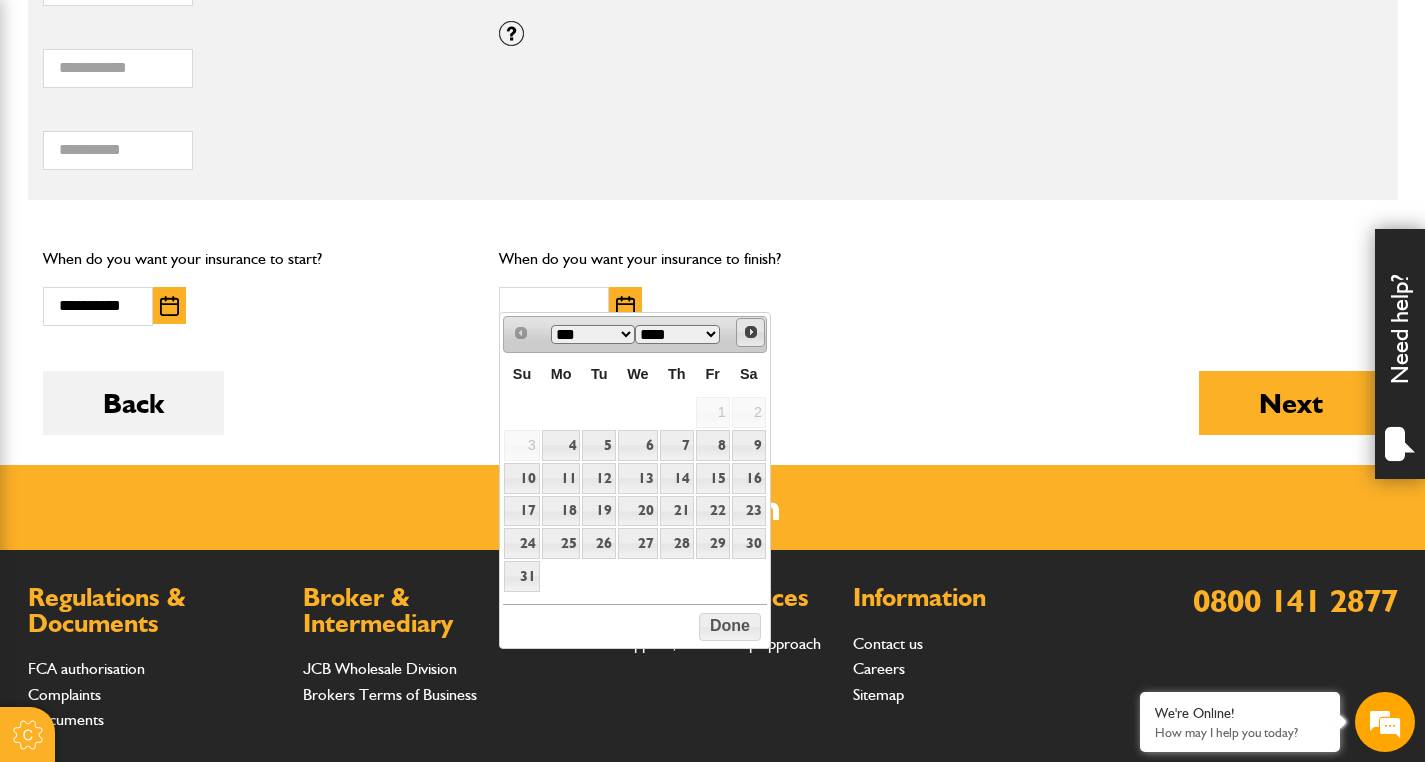 click on "Next" at bounding box center [751, 332] 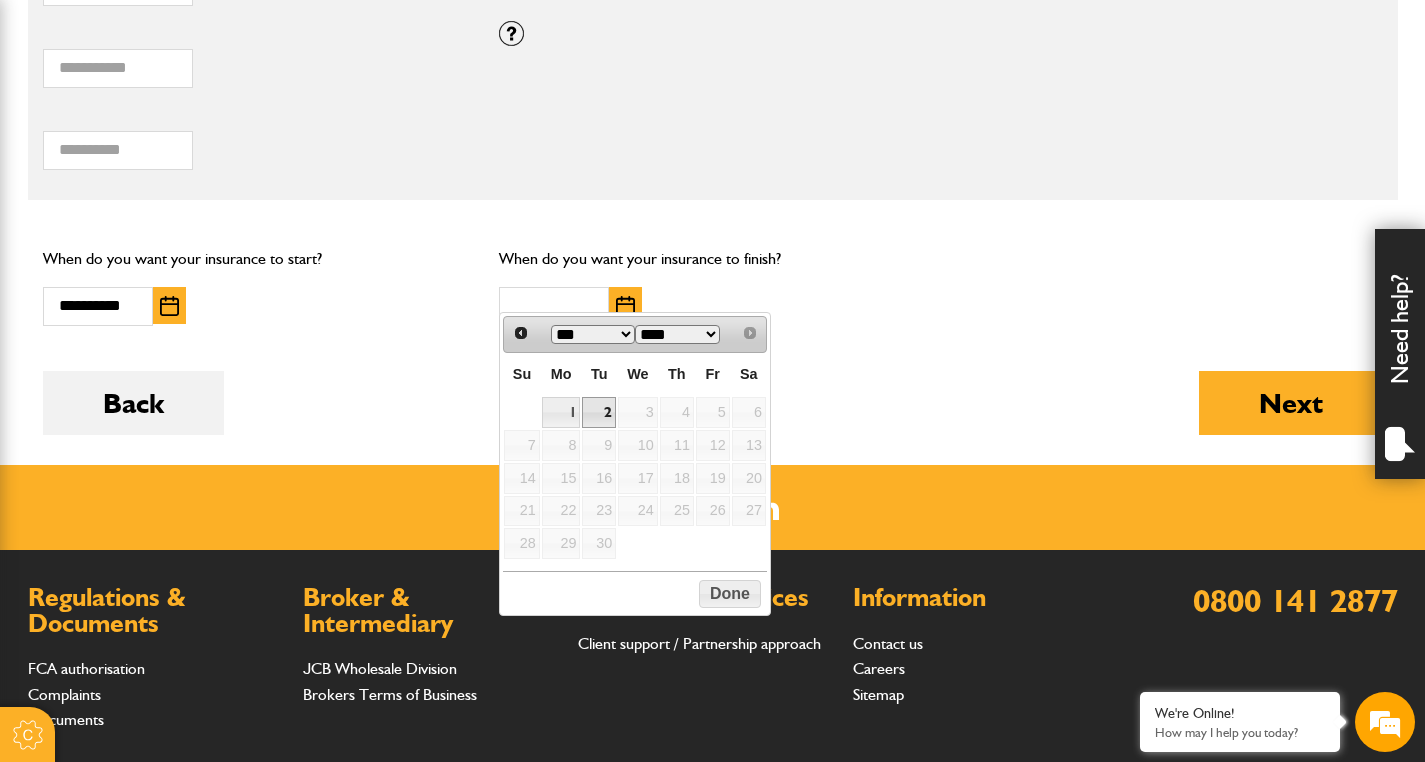 click on "2" at bounding box center [599, 412] 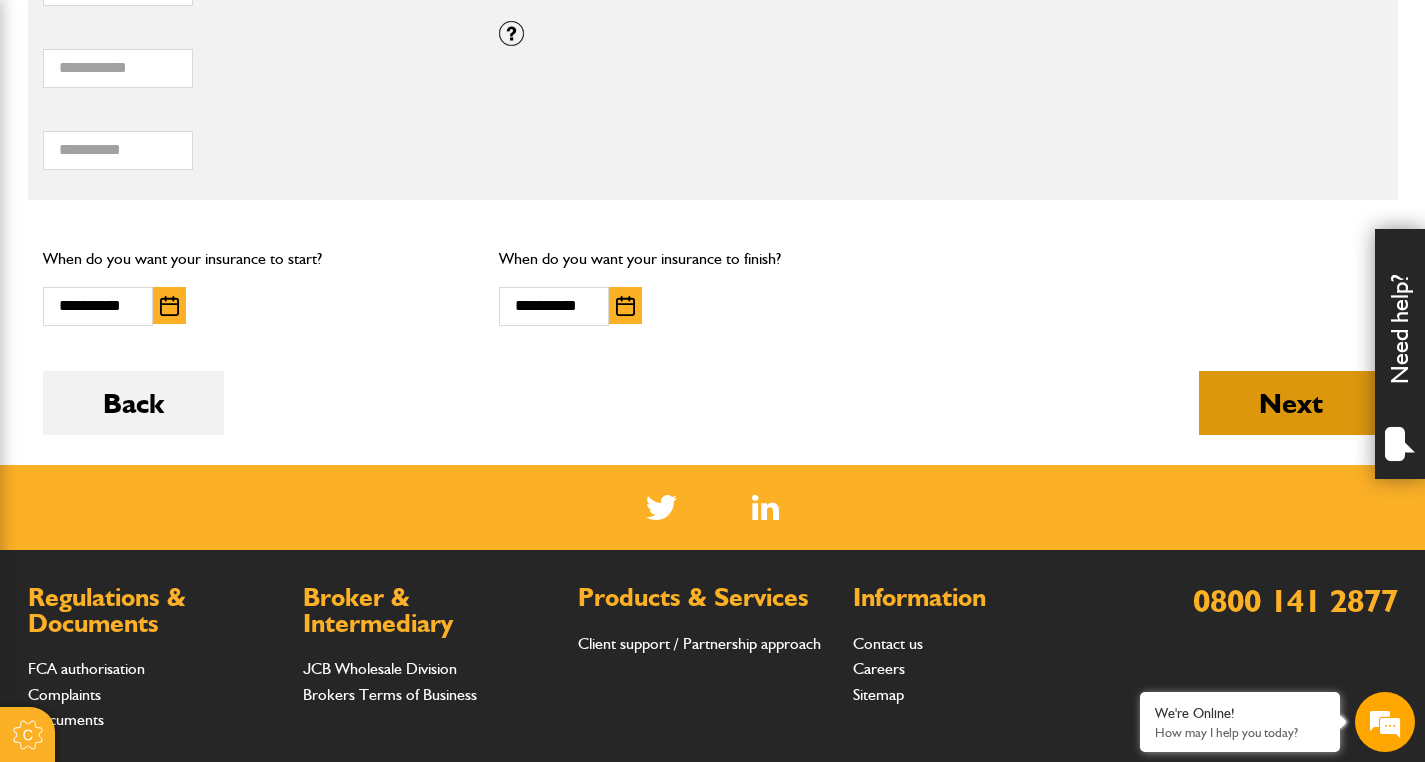 click on "Next" at bounding box center (1291, 403) 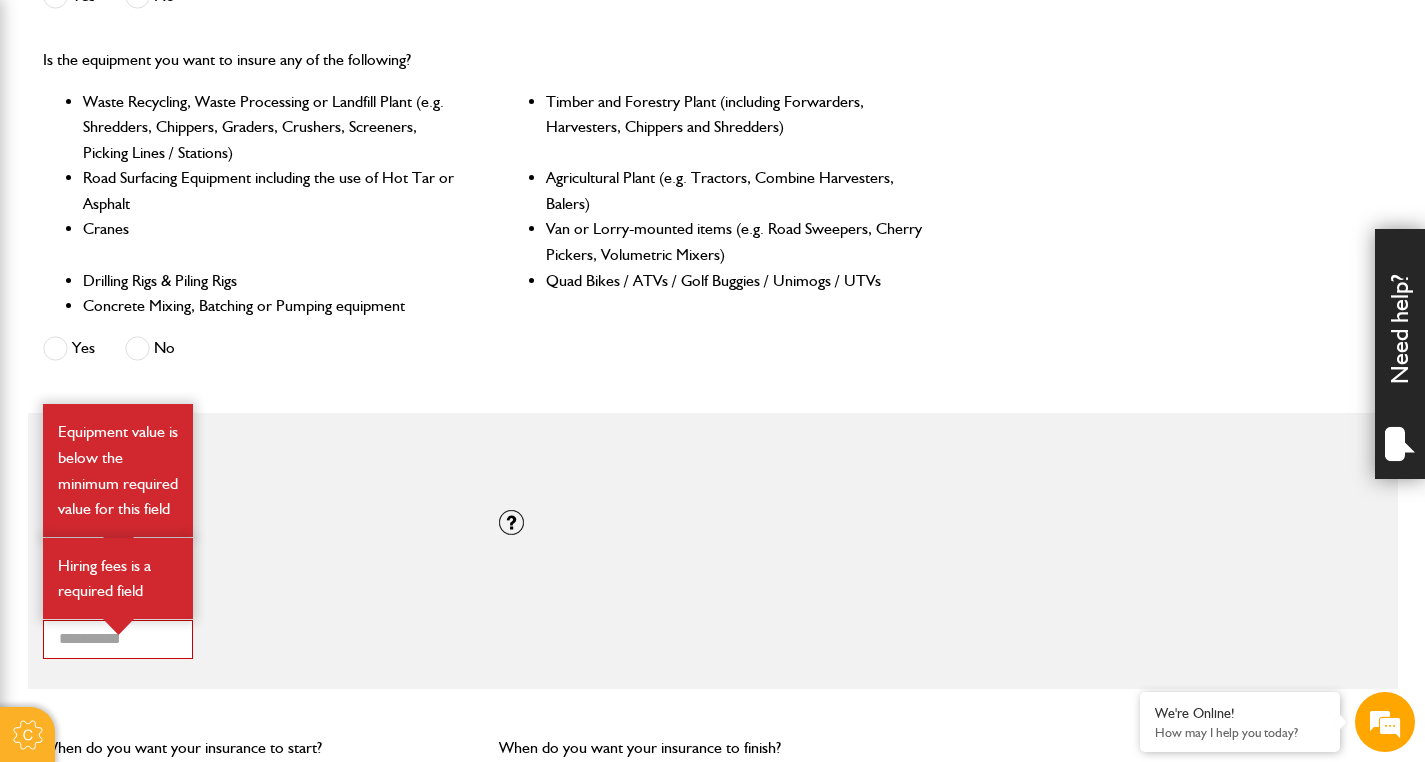 scroll, scrollTop: 1022, scrollLeft: 0, axis: vertical 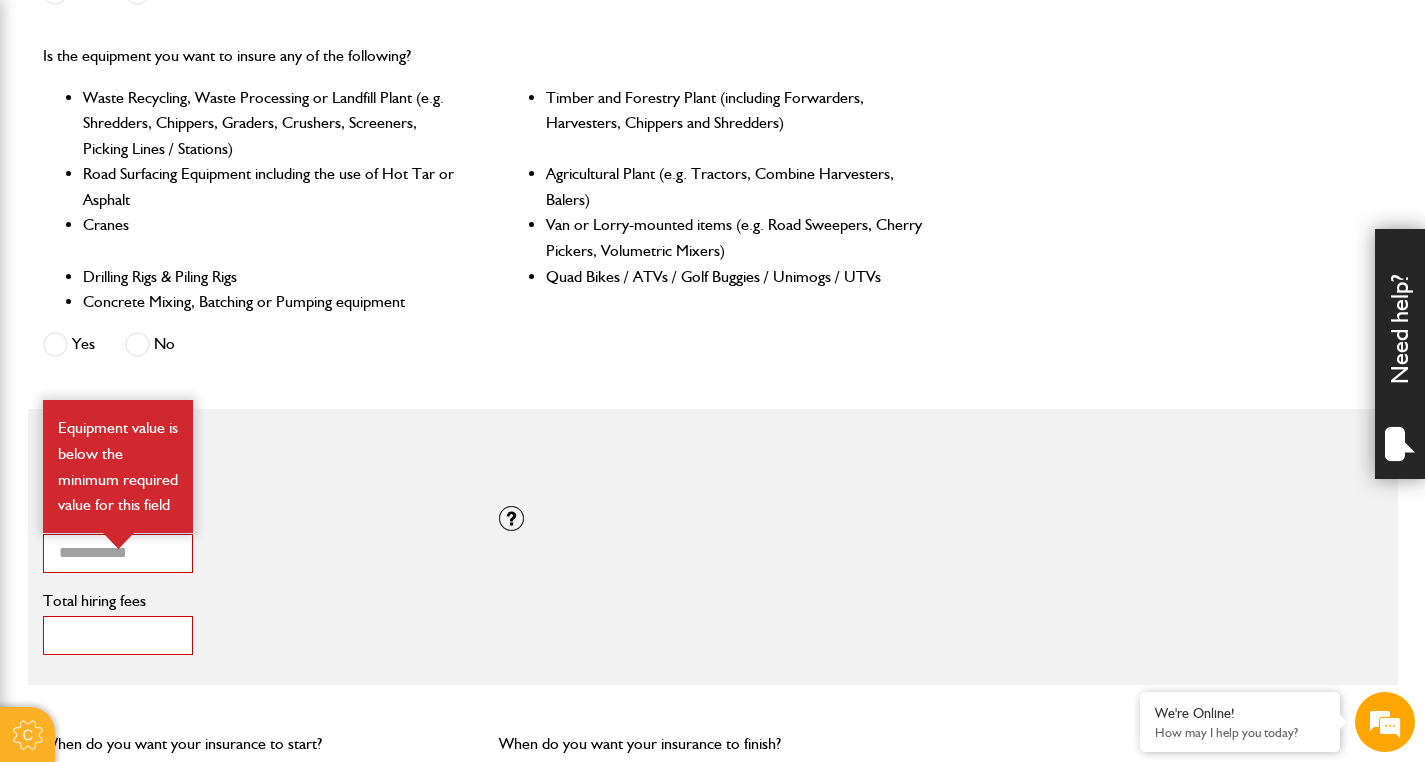 click on "*" at bounding box center (118, 635) 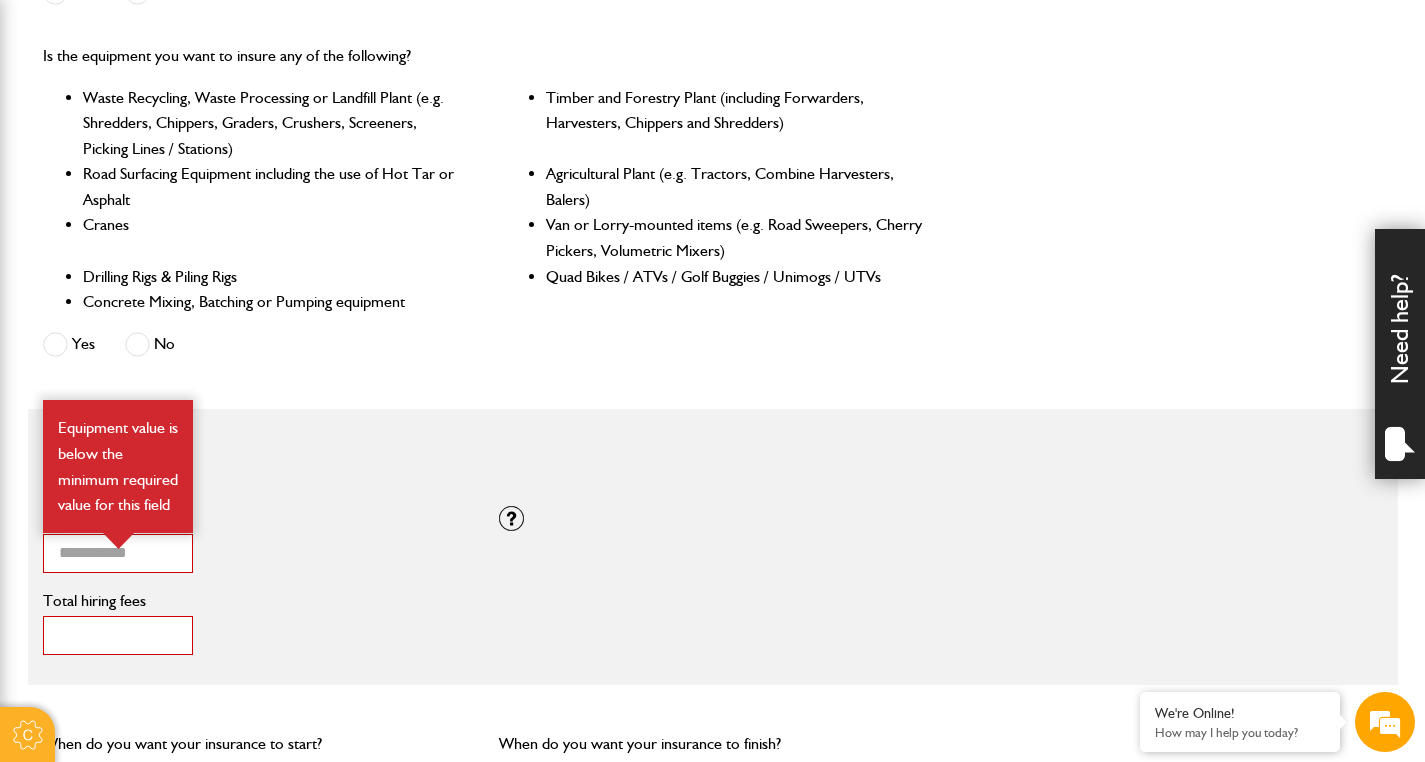 scroll, scrollTop: 0, scrollLeft: 0, axis: both 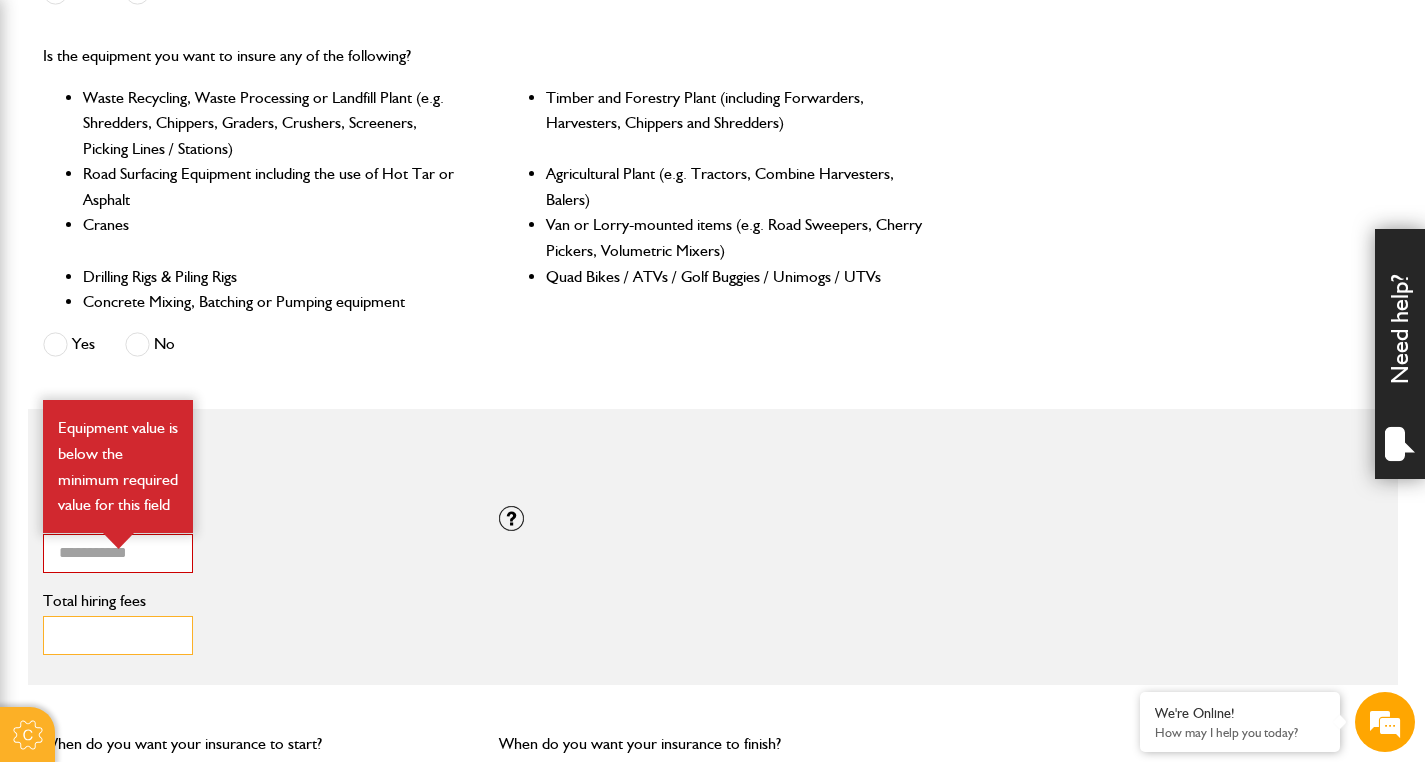 type 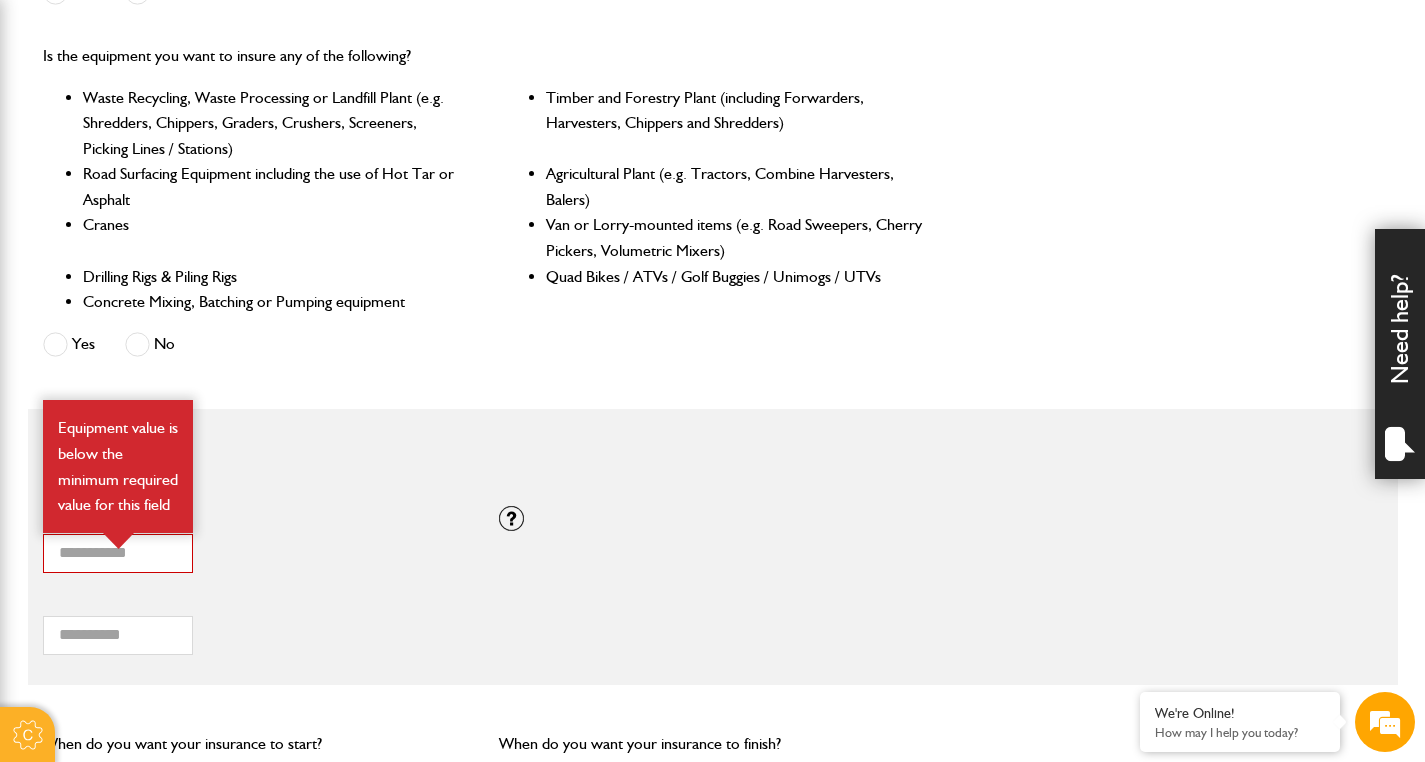 click on "*
Total combined value of equipment (£)
Equipment value is below the minimum required value for this field" at bounding box center (256, 542) 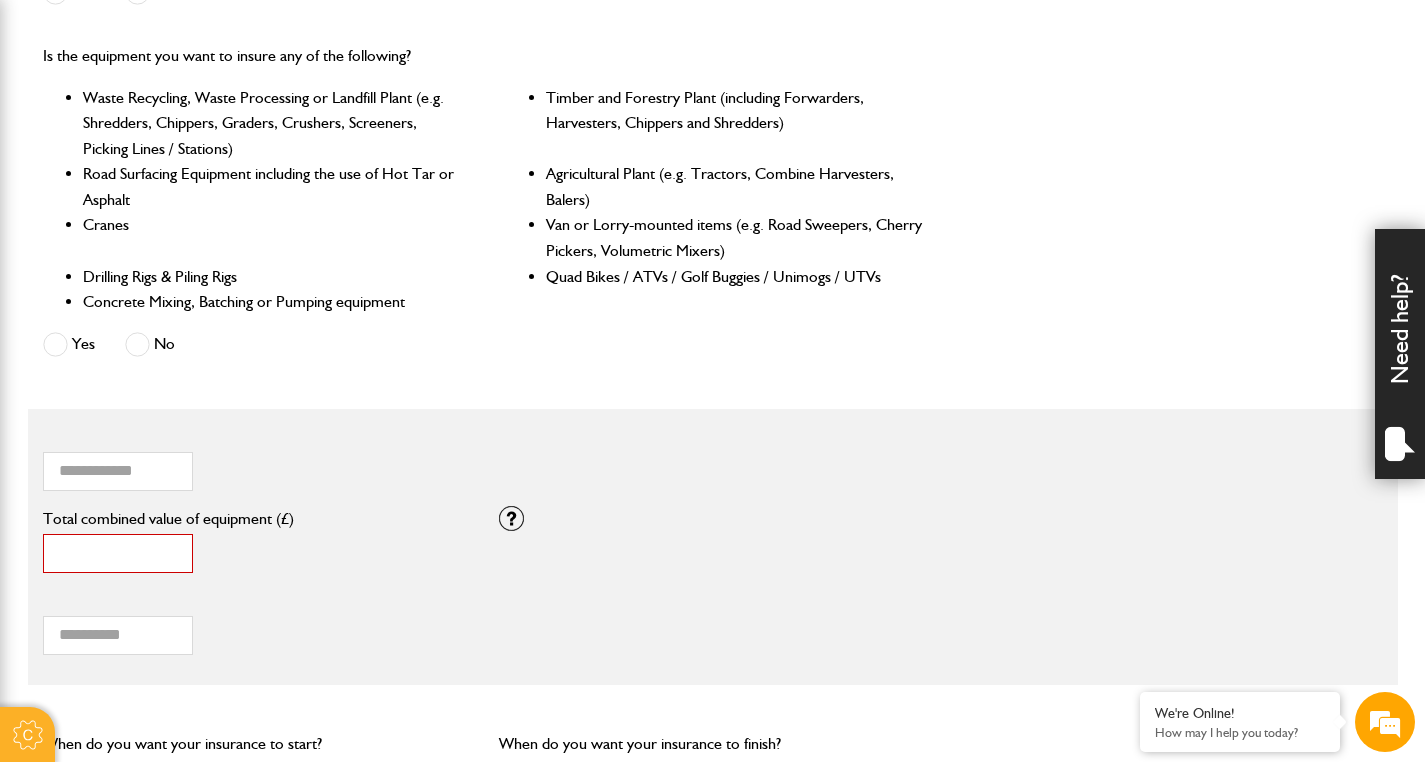click on "*" at bounding box center [118, 553] 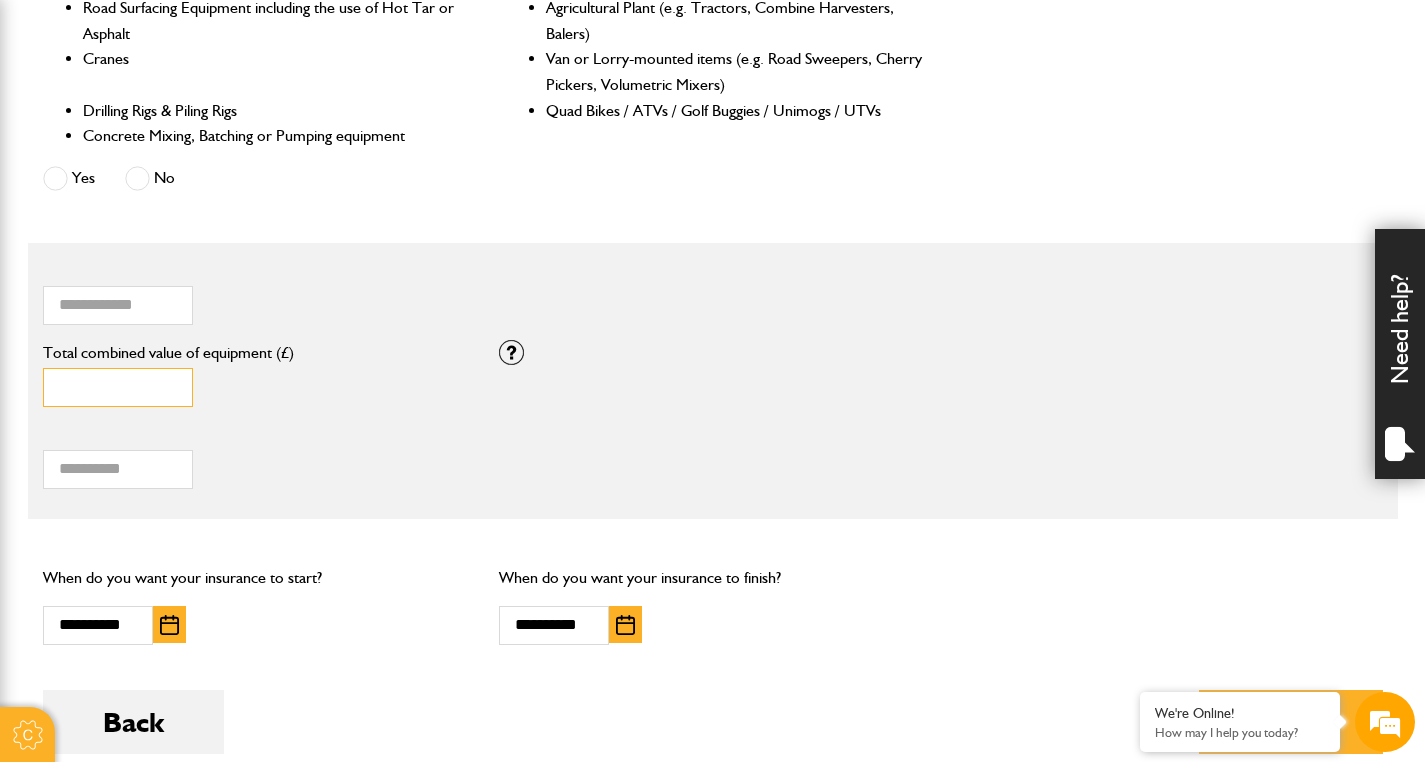 scroll, scrollTop: 1349, scrollLeft: 0, axis: vertical 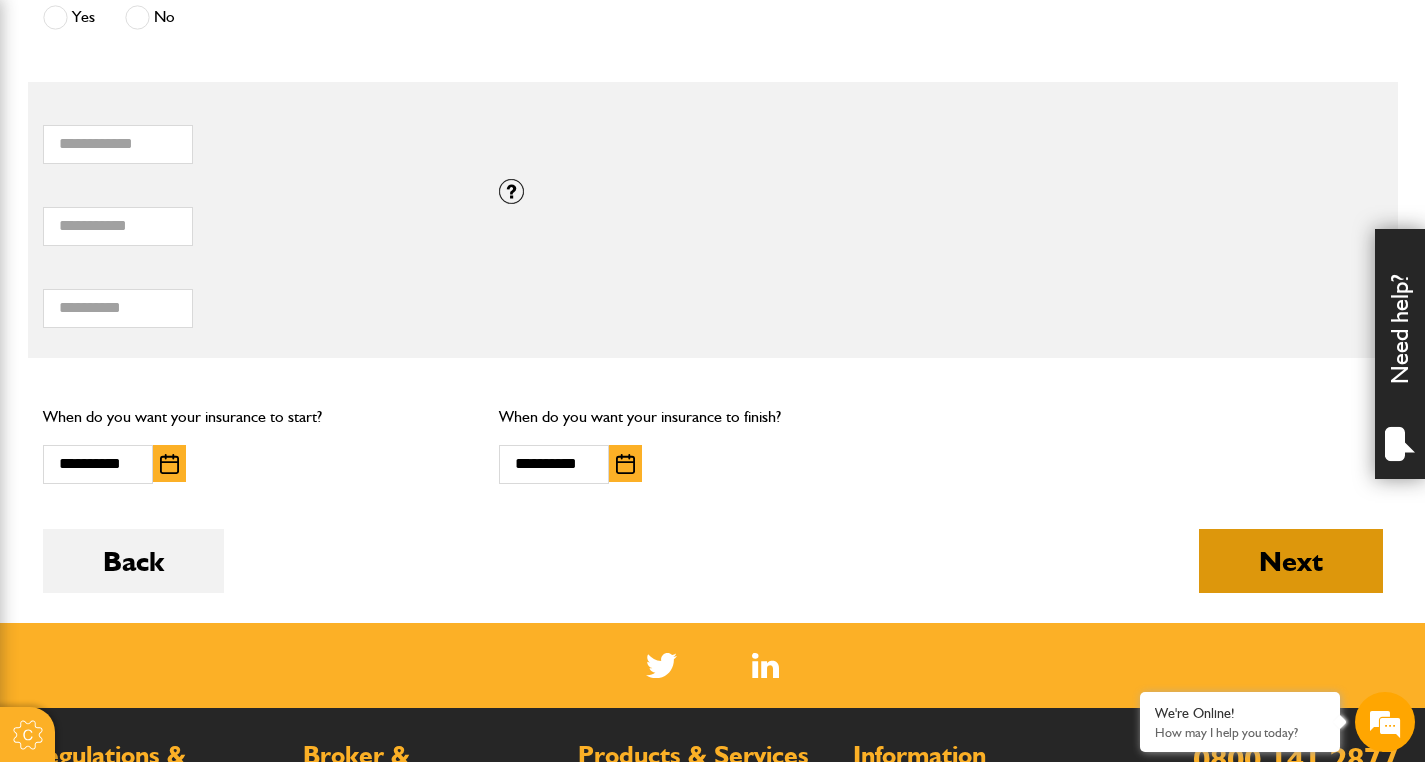 click on "Next" at bounding box center [1291, 561] 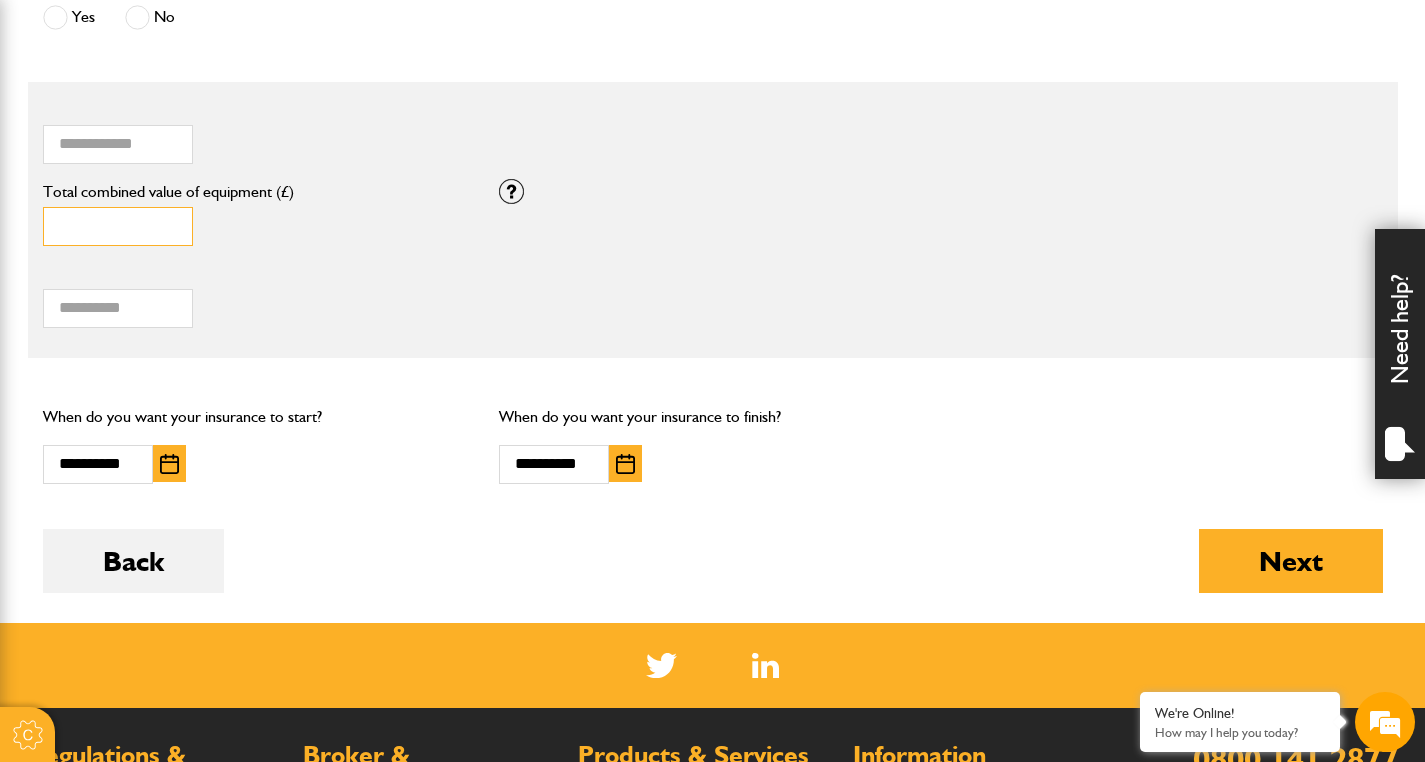 drag, startPoint x: 77, startPoint y: 212, endPoint x: 89, endPoint y: 233, distance: 24.186773 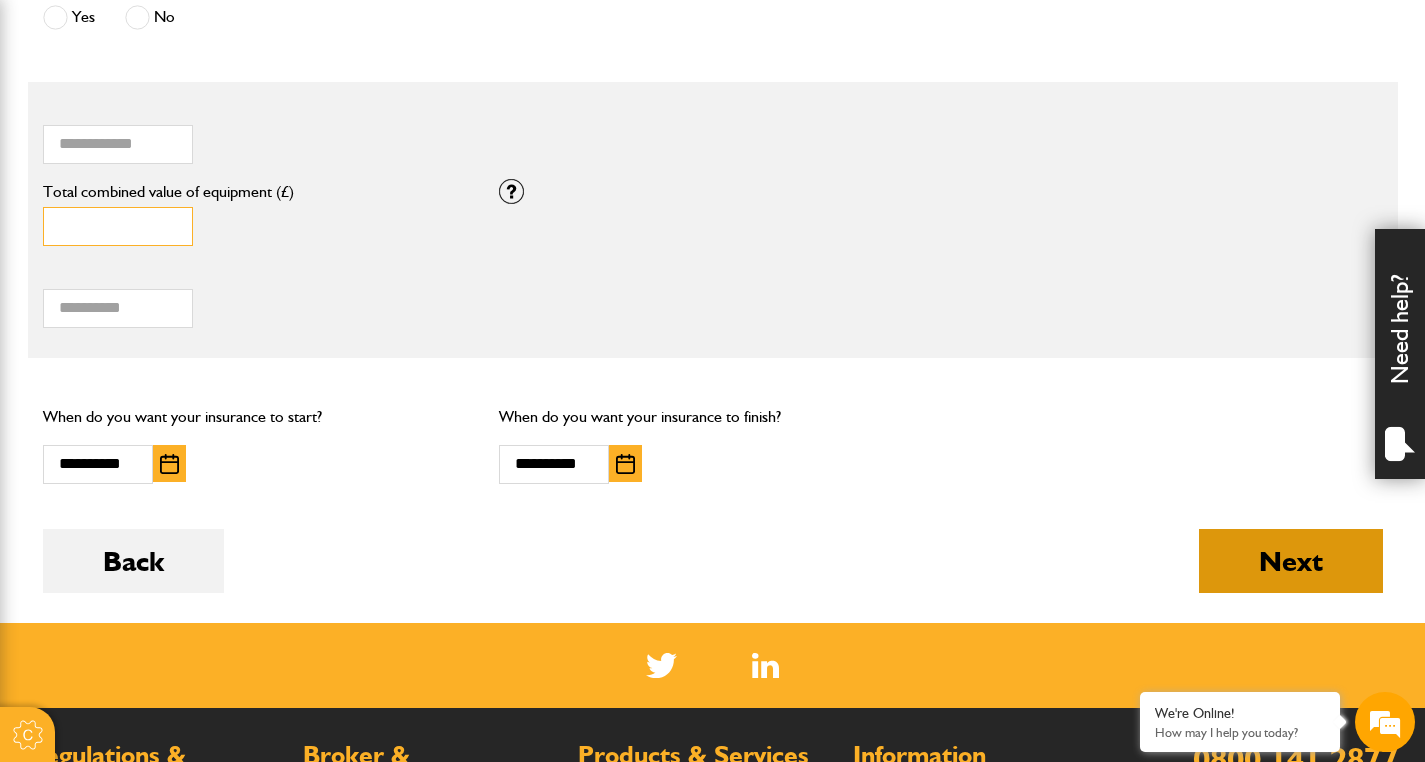 type on "*****" 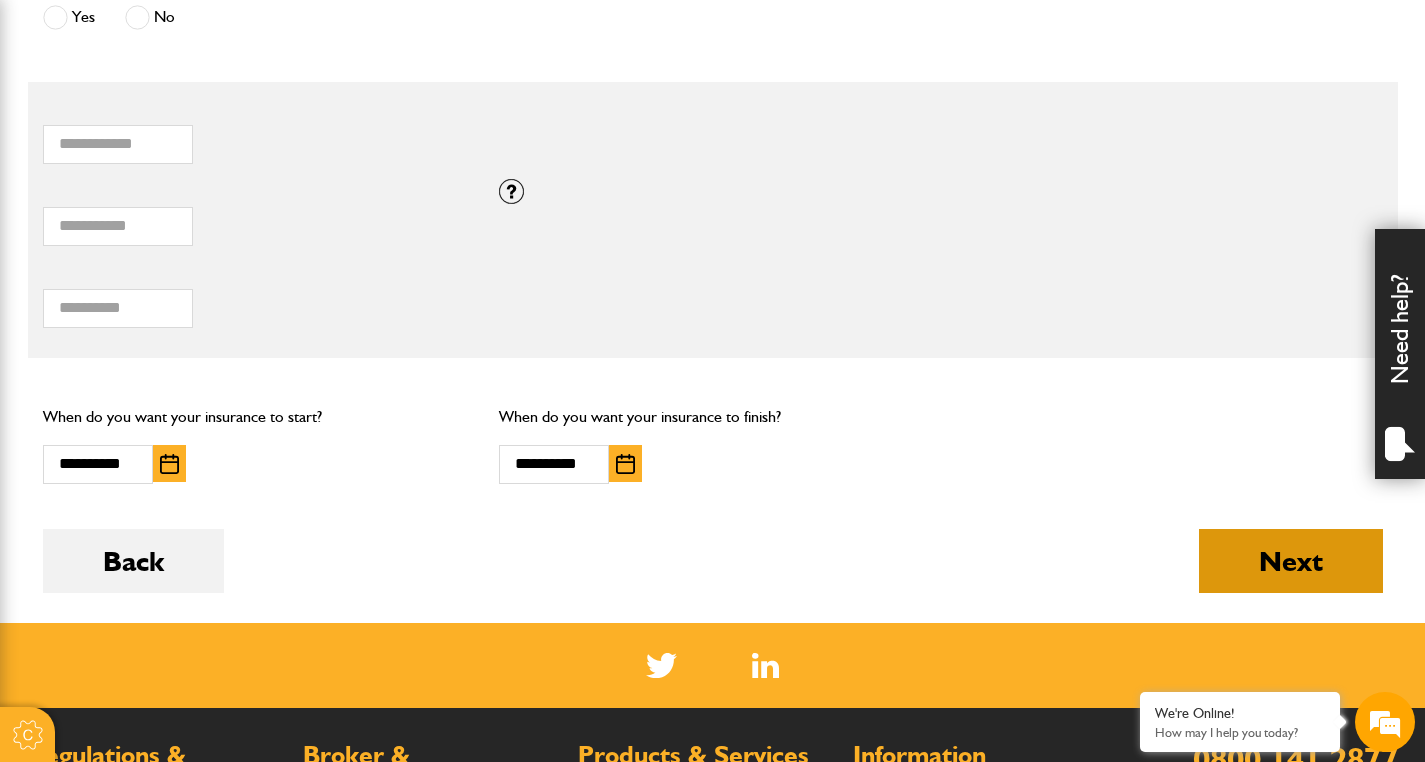 click on "Next" at bounding box center (1291, 561) 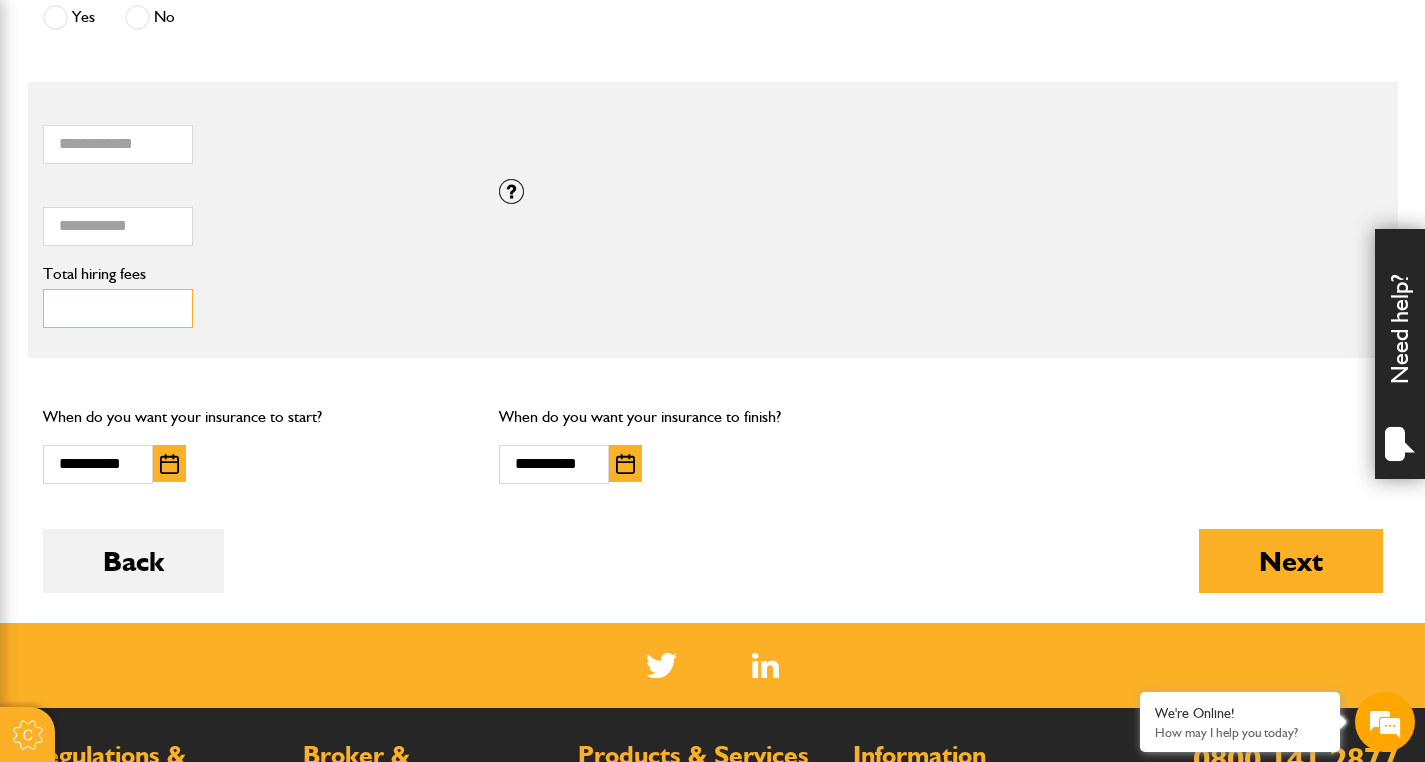 click on "Total hiring fees" at bounding box center (118, 308) 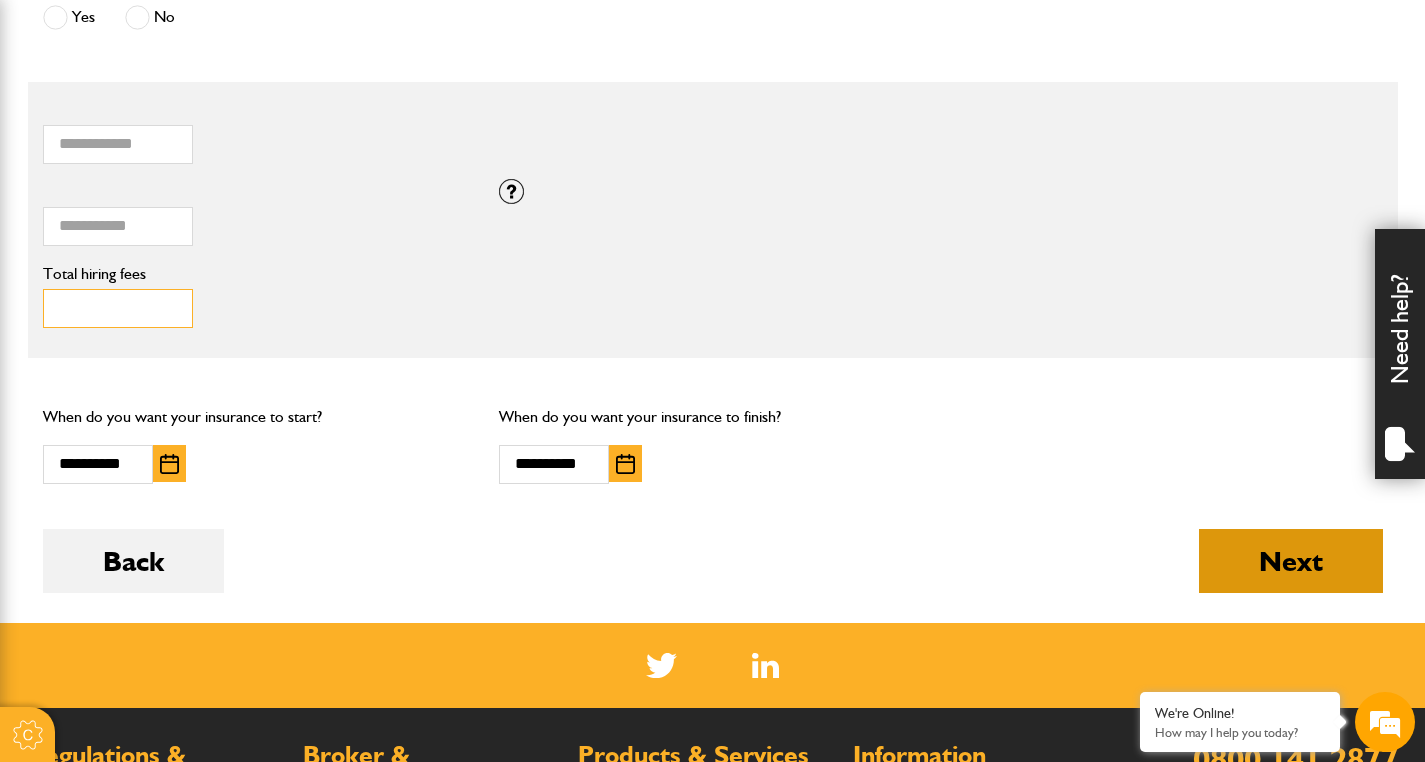 type on "*****" 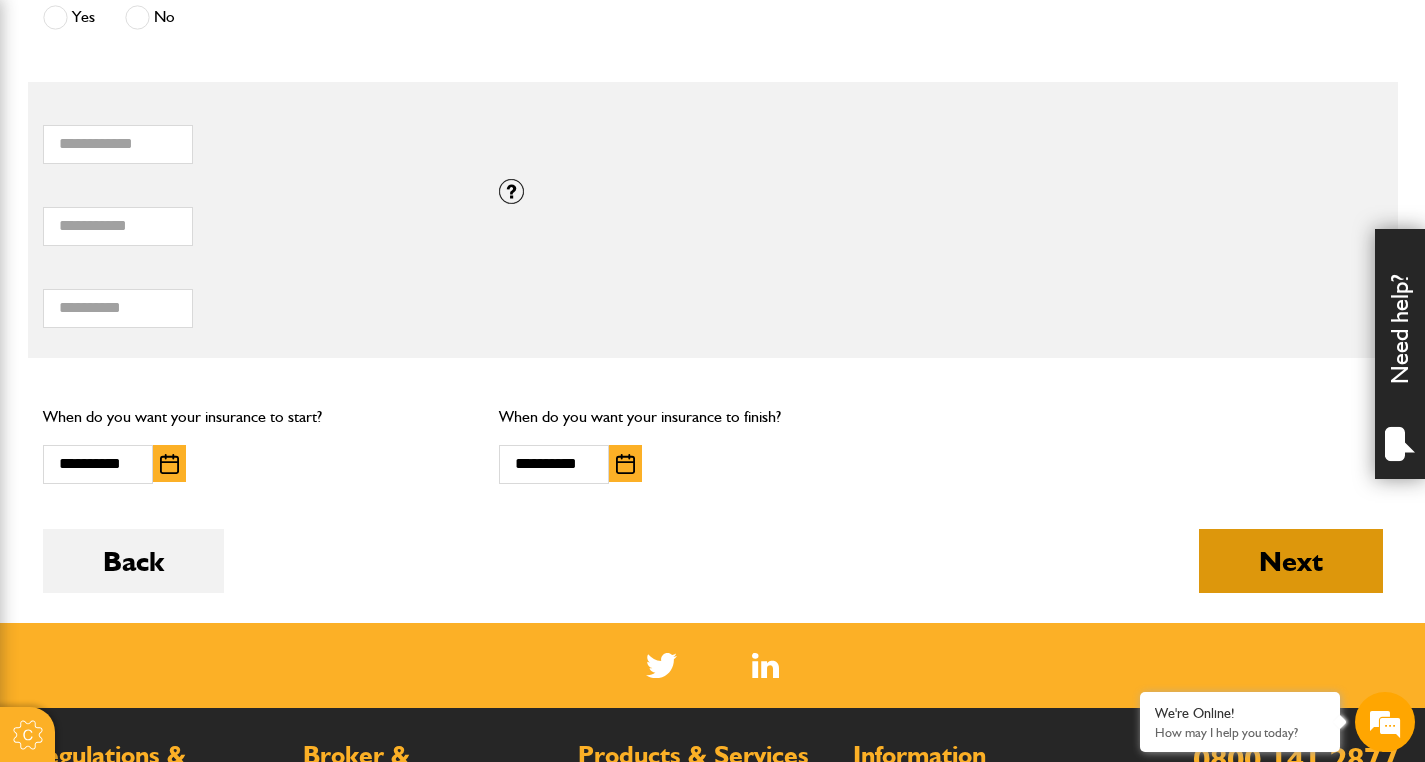 click on "Next" at bounding box center [1291, 561] 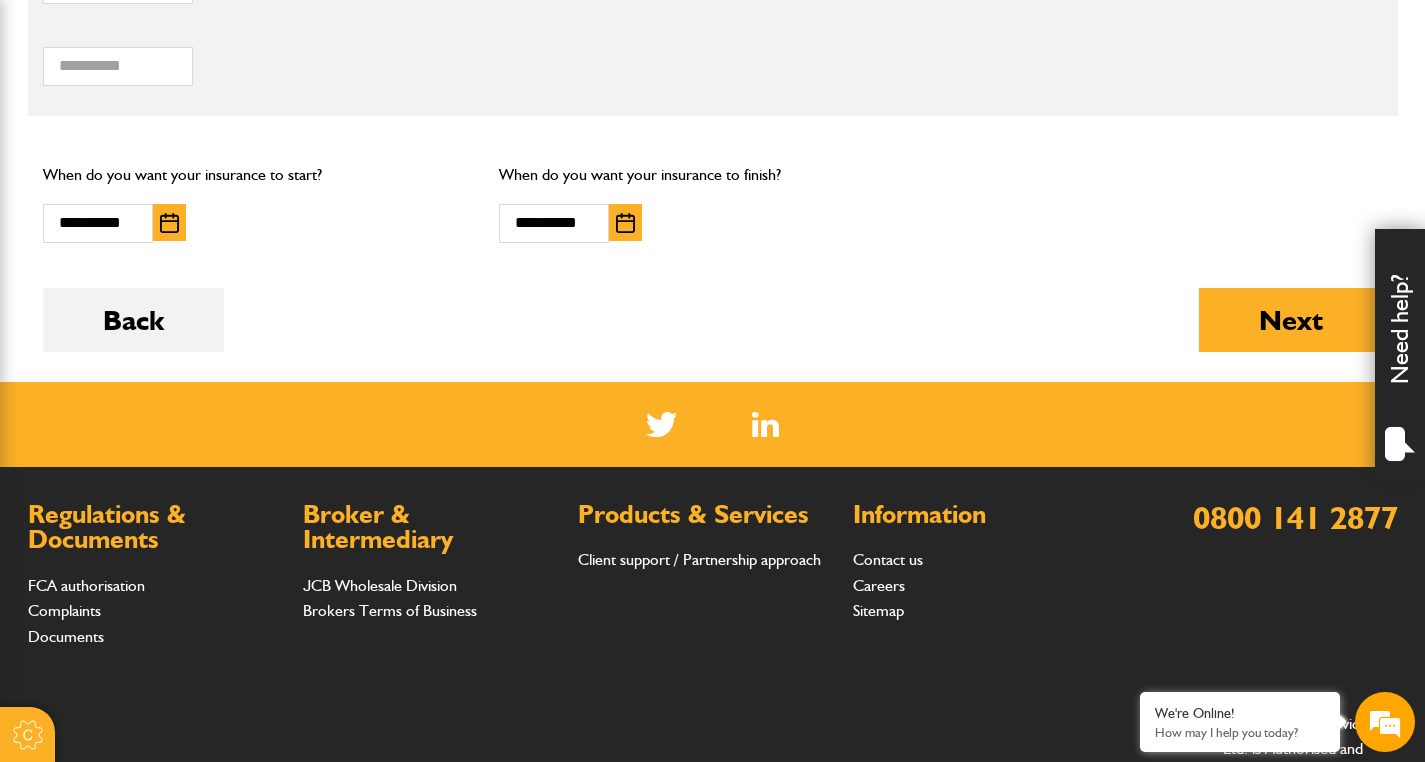 scroll, scrollTop: 1422, scrollLeft: 0, axis: vertical 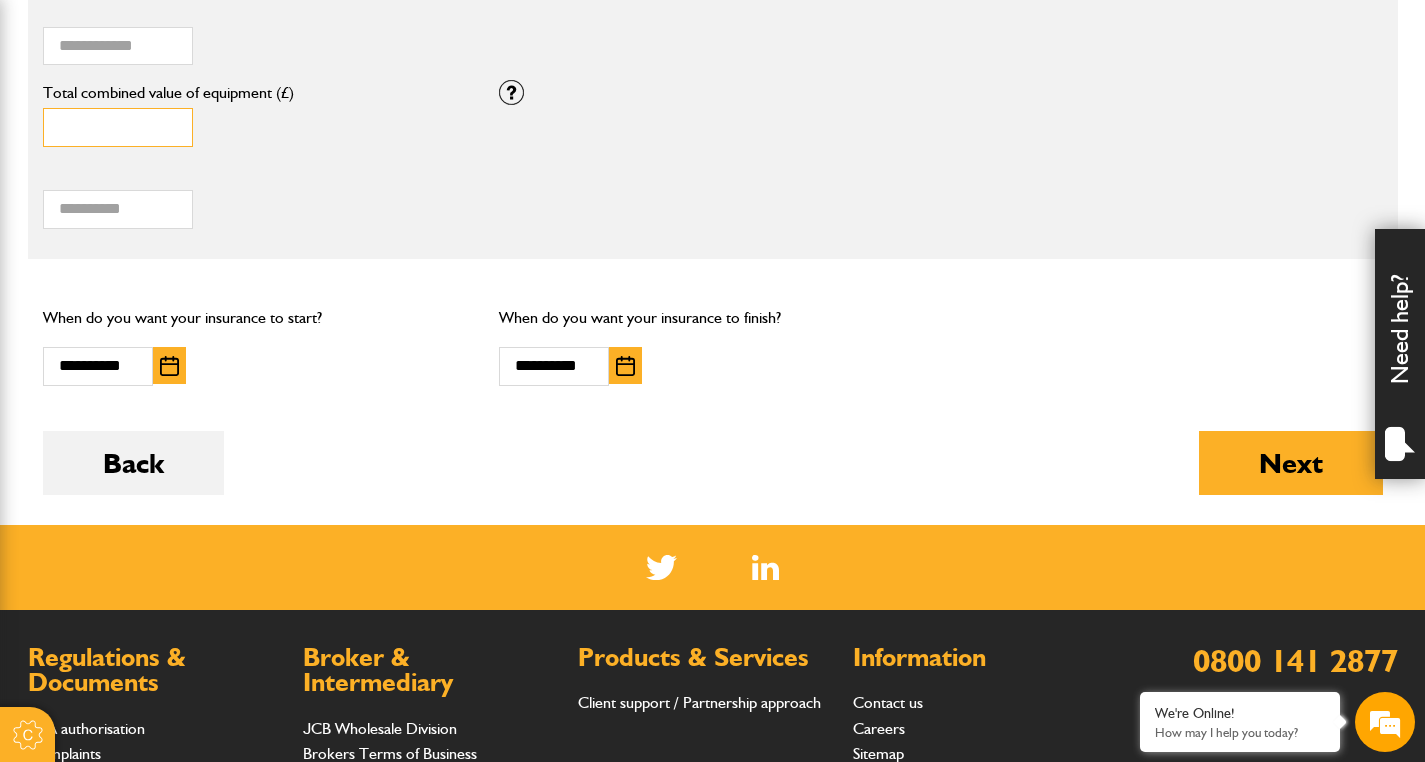 click on "*****" at bounding box center (118, 127) 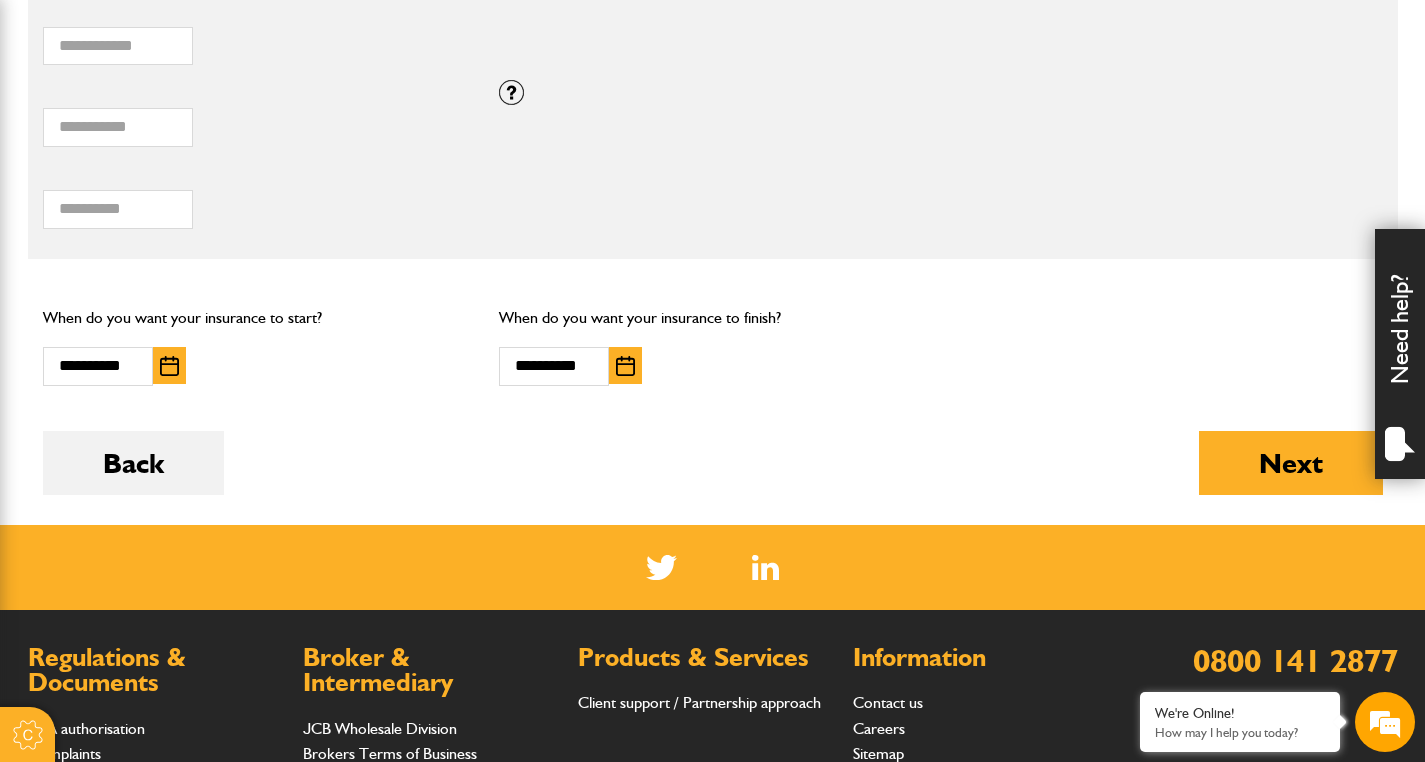 click on "****
Total combined value of equipment (£)" at bounding box center [256, 116] 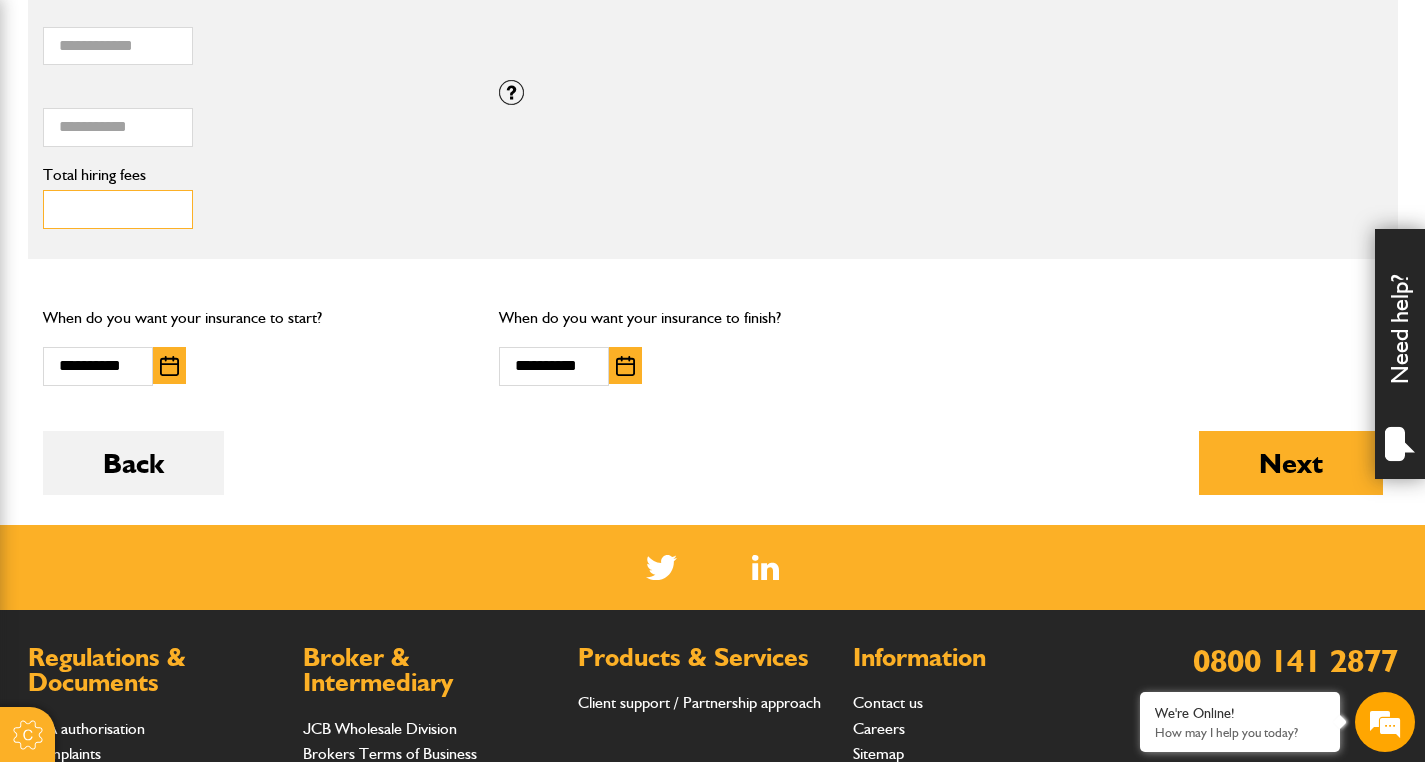 click on "*****" at bounding box center [118, 209] 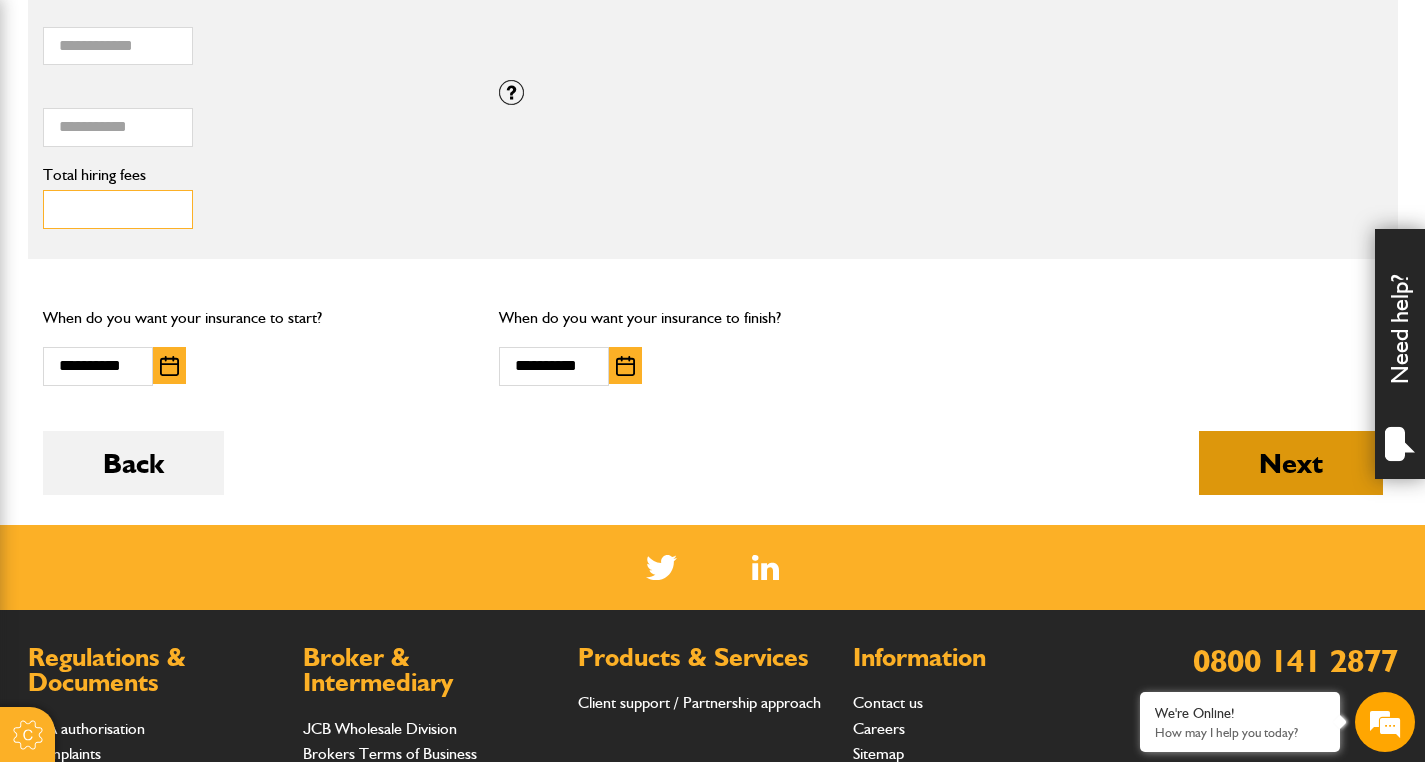 type on "****" 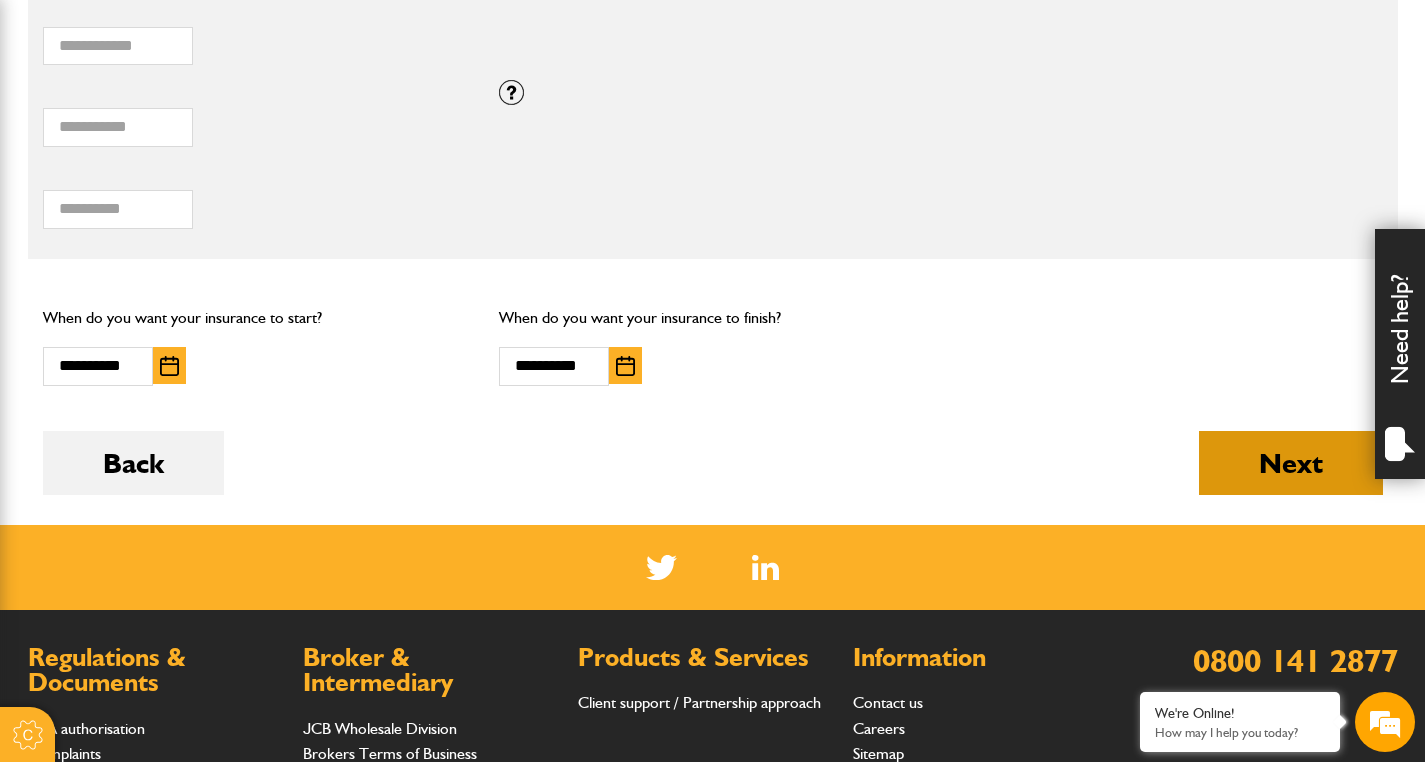 click on "Next" at bounding box center (1291, 463) 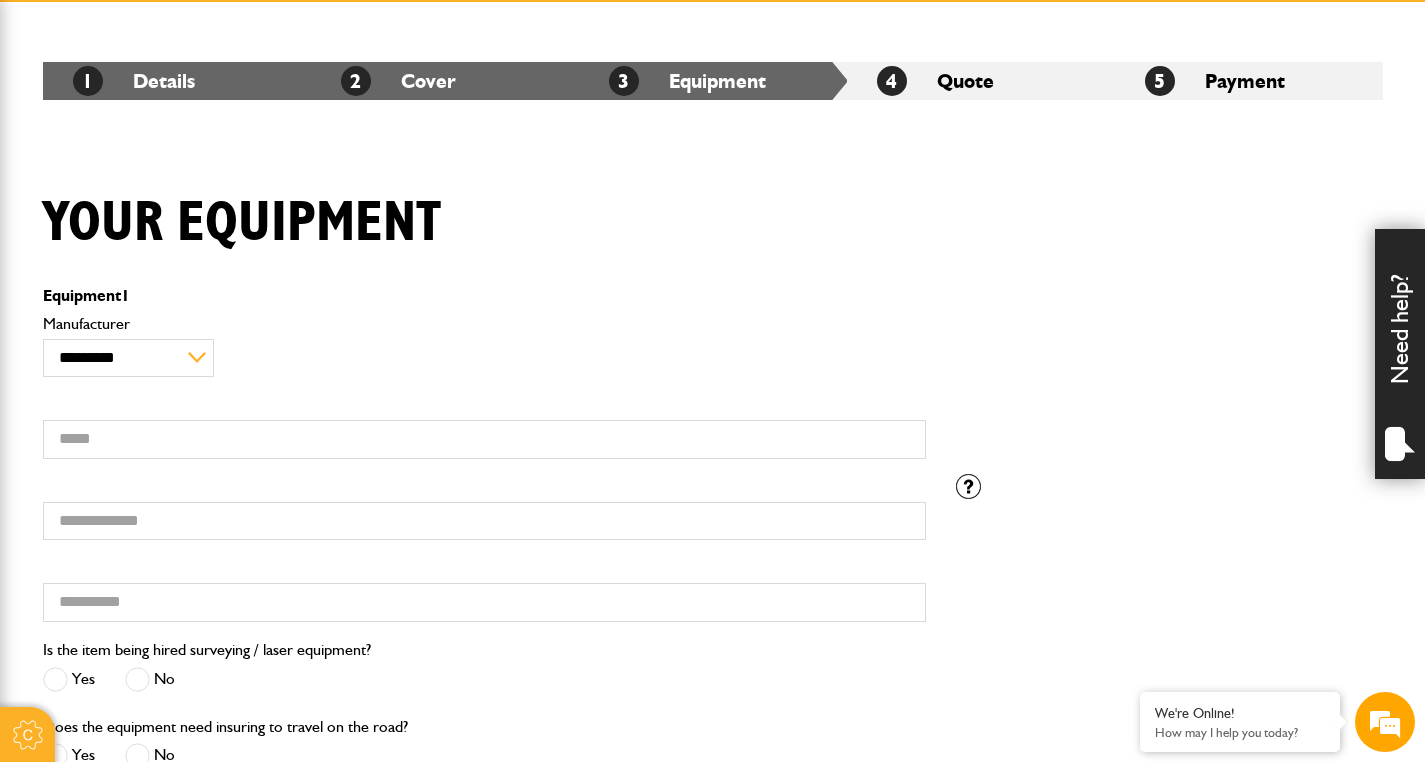 scroll, scrollTop: 462, scrollLeft: 0, axis: vertical 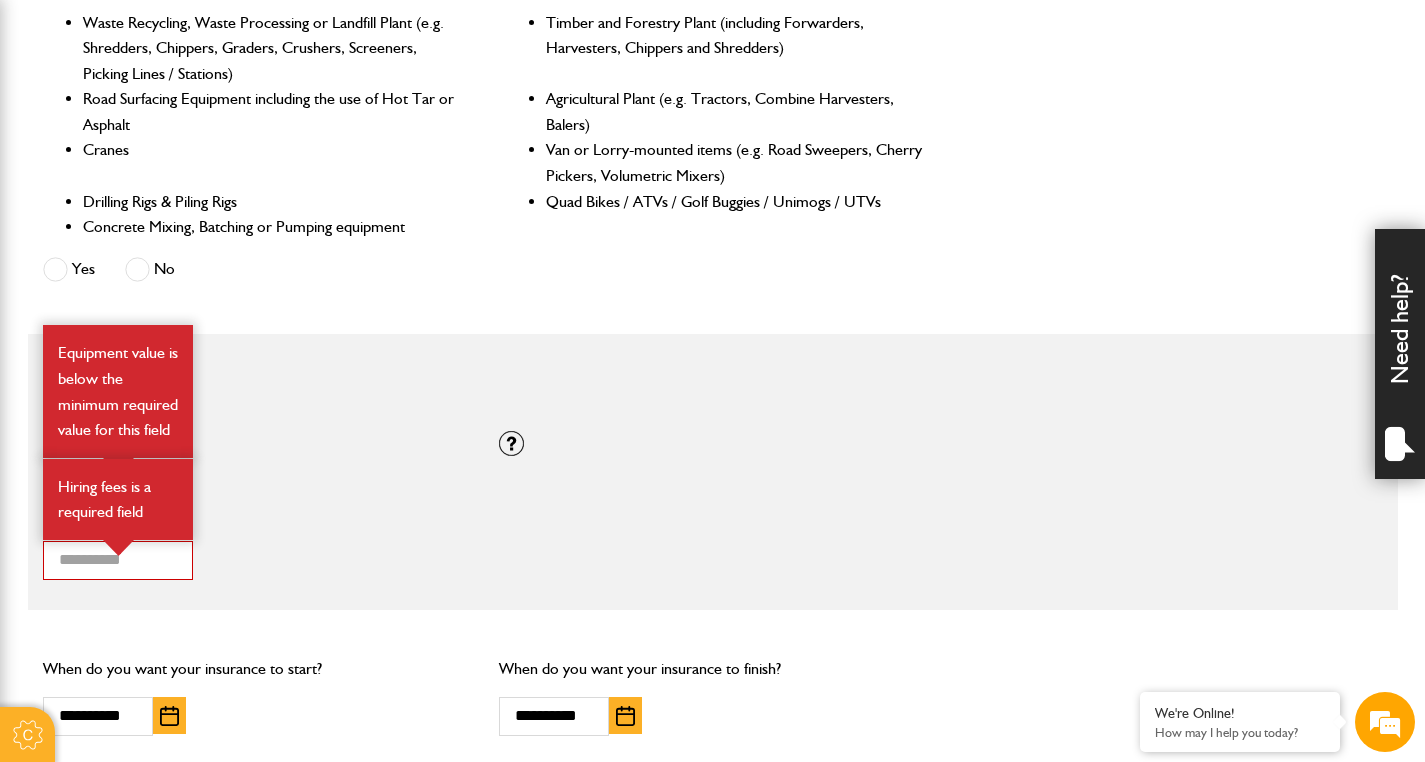 click on "*
How many items of hired equipment do you want to insure?" at bounding box center [484, 385] 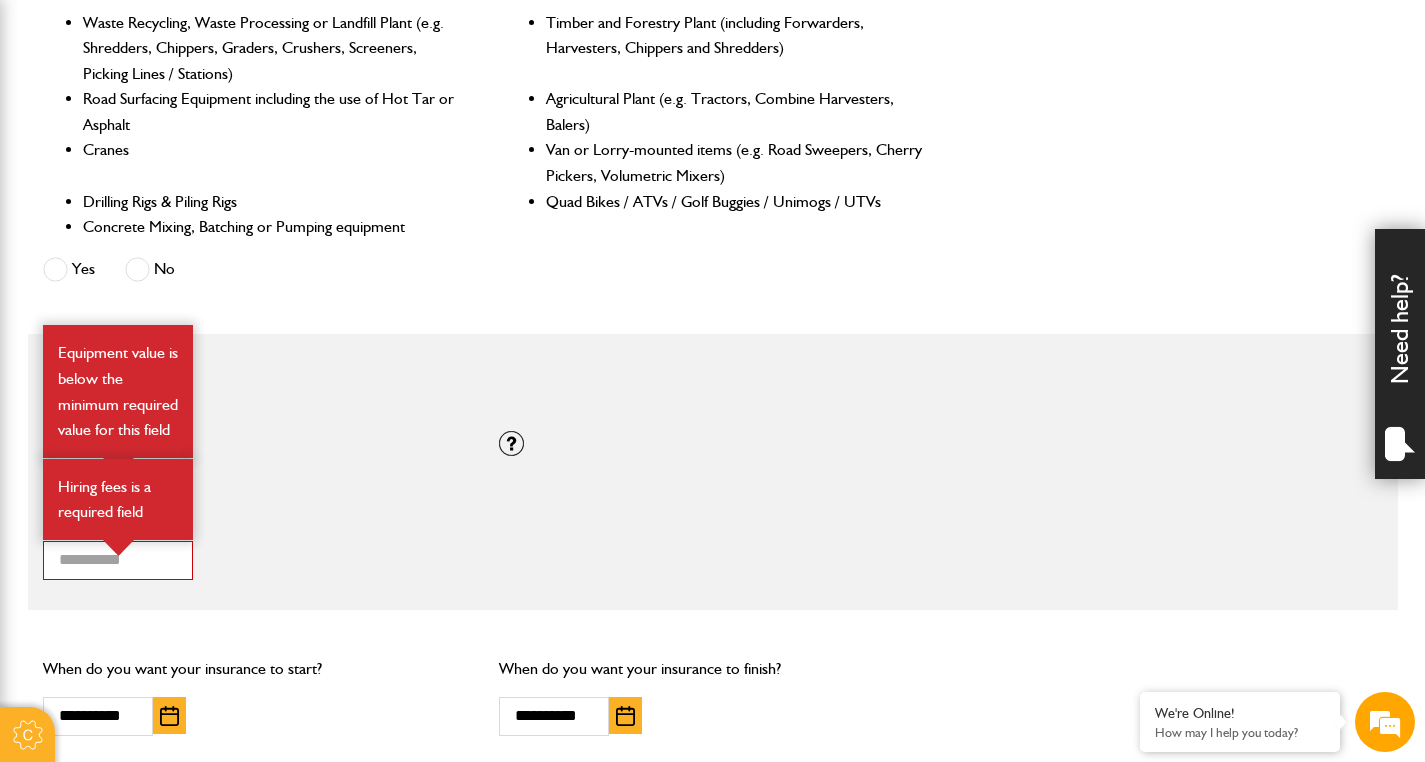 click on "*
How many items of hired equipment do you want to insure?" at bounding box center (484, 390) 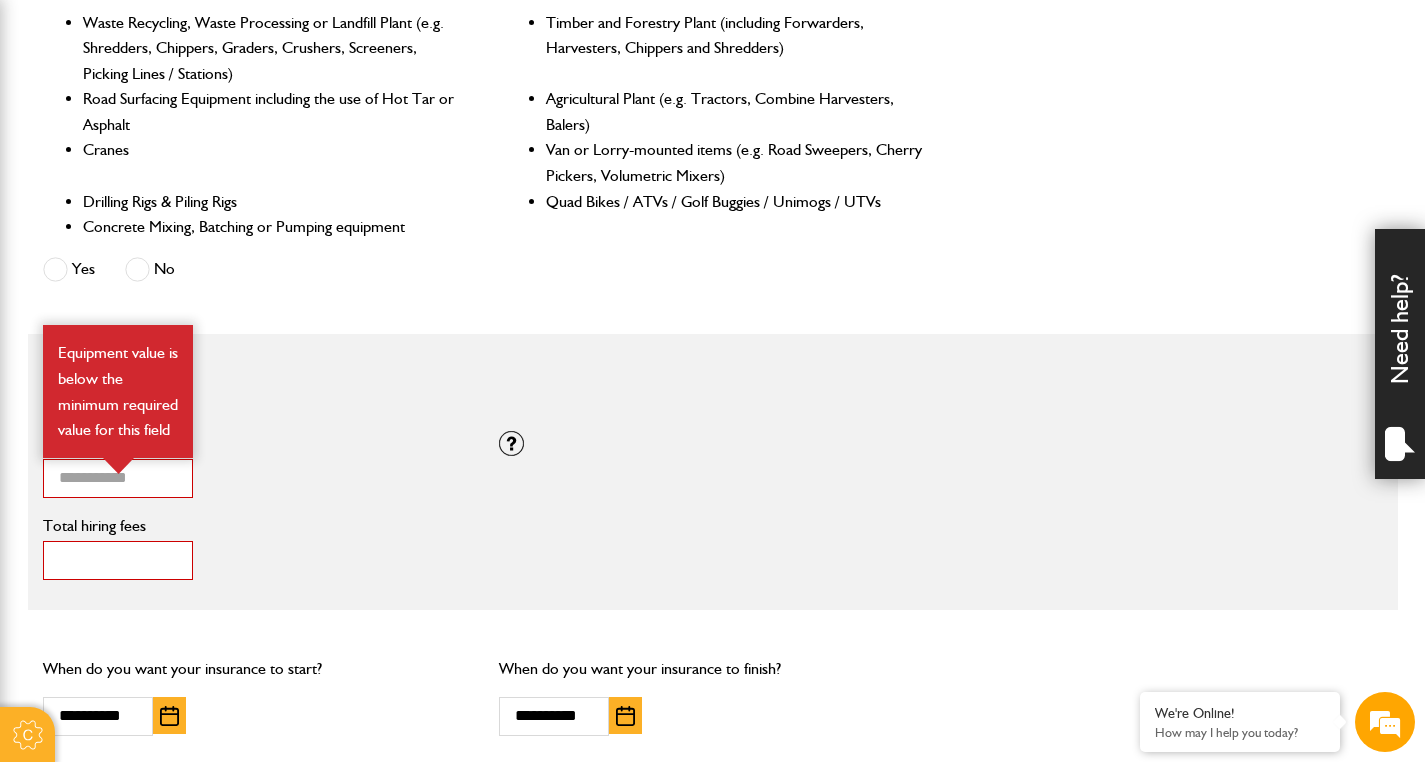 click on "*****" at bounding box center [118, 560] 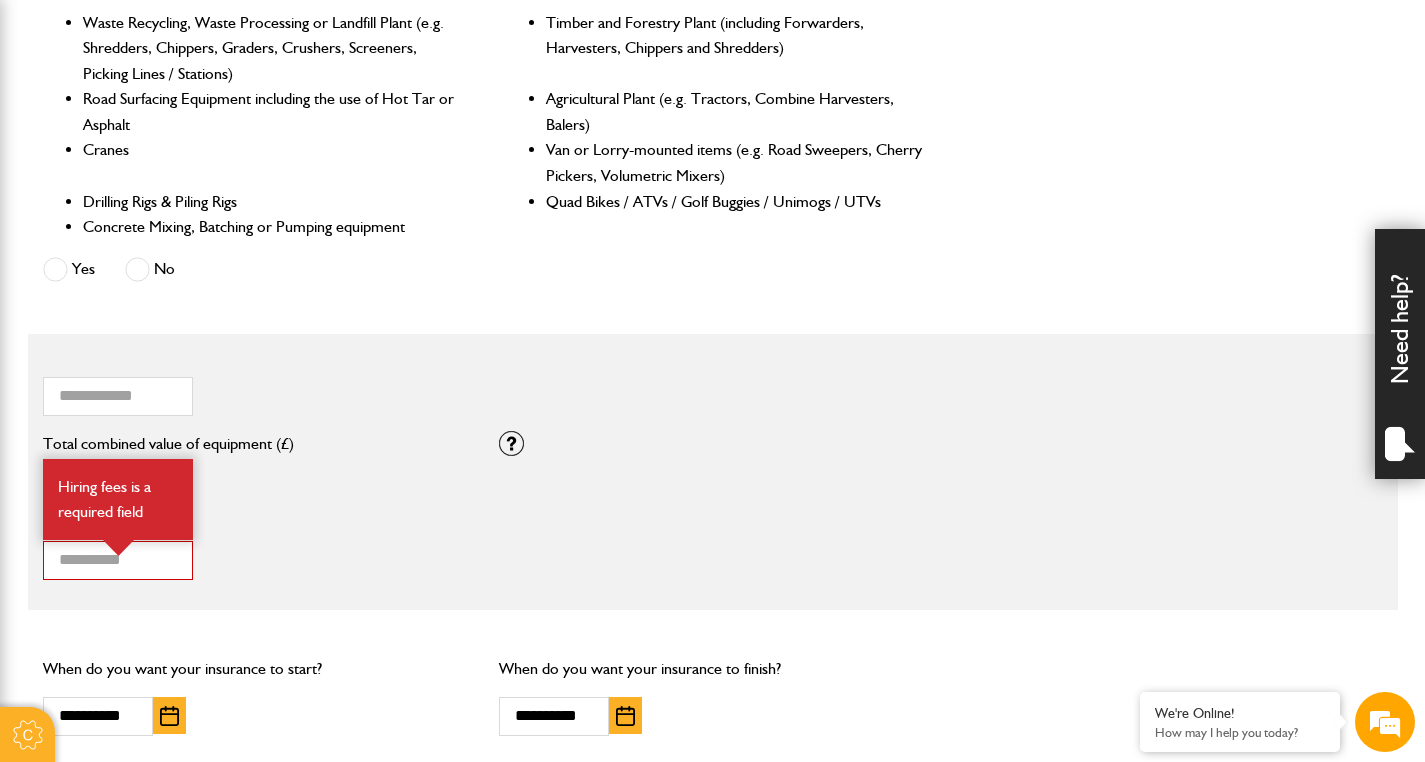 type on "****" 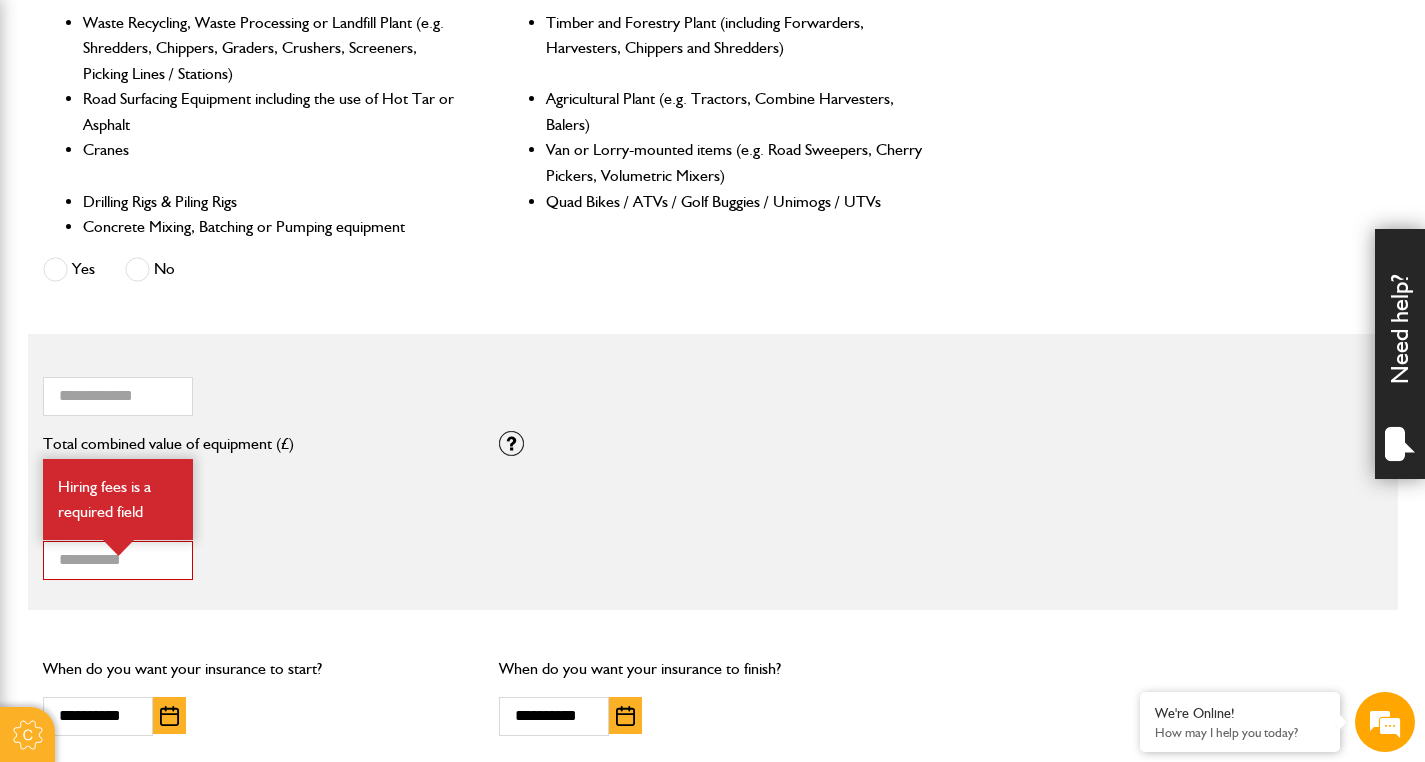 click on "****" at bounding box center [118, 478] 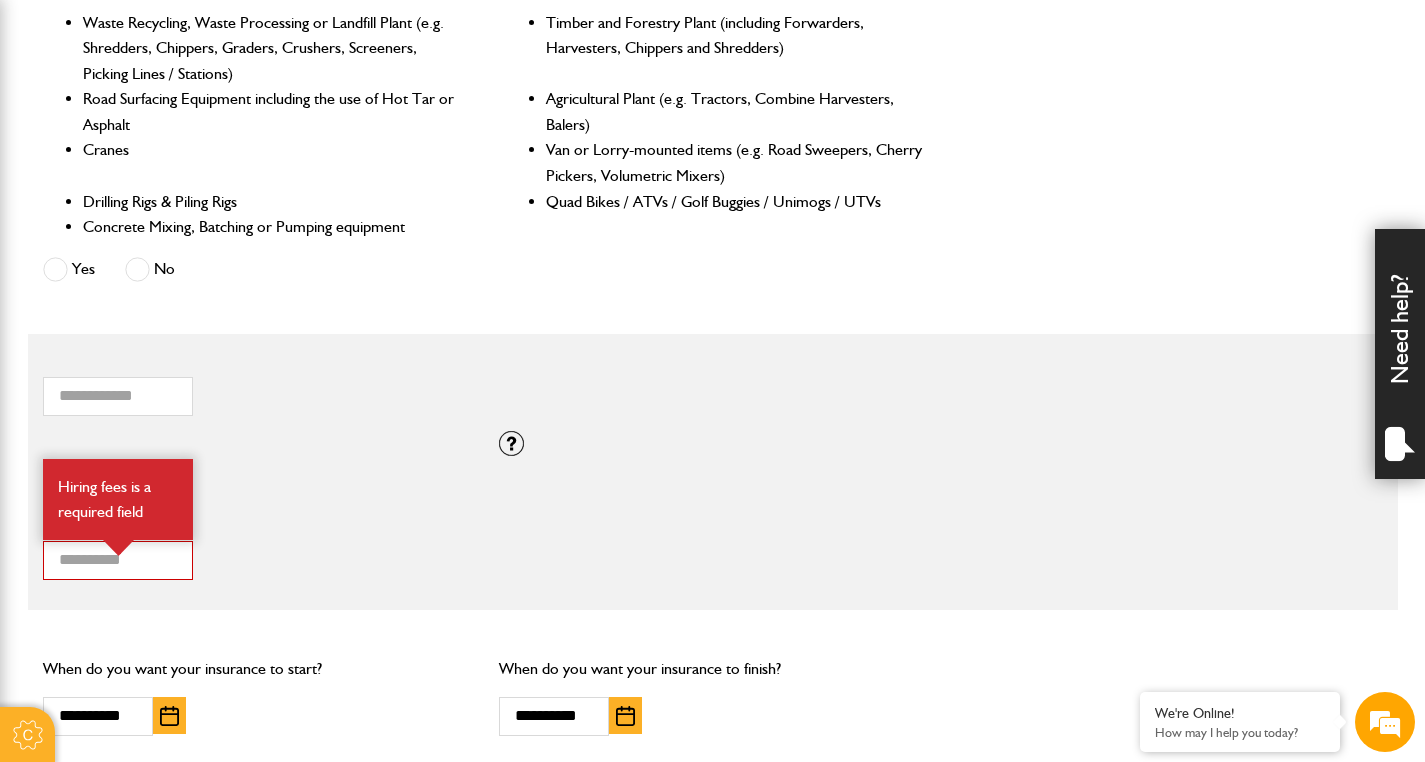 click on "****
Total combined value of equipment (£)
Equipment value is below the minimum required value for this field" at bounding box center (256, 467) 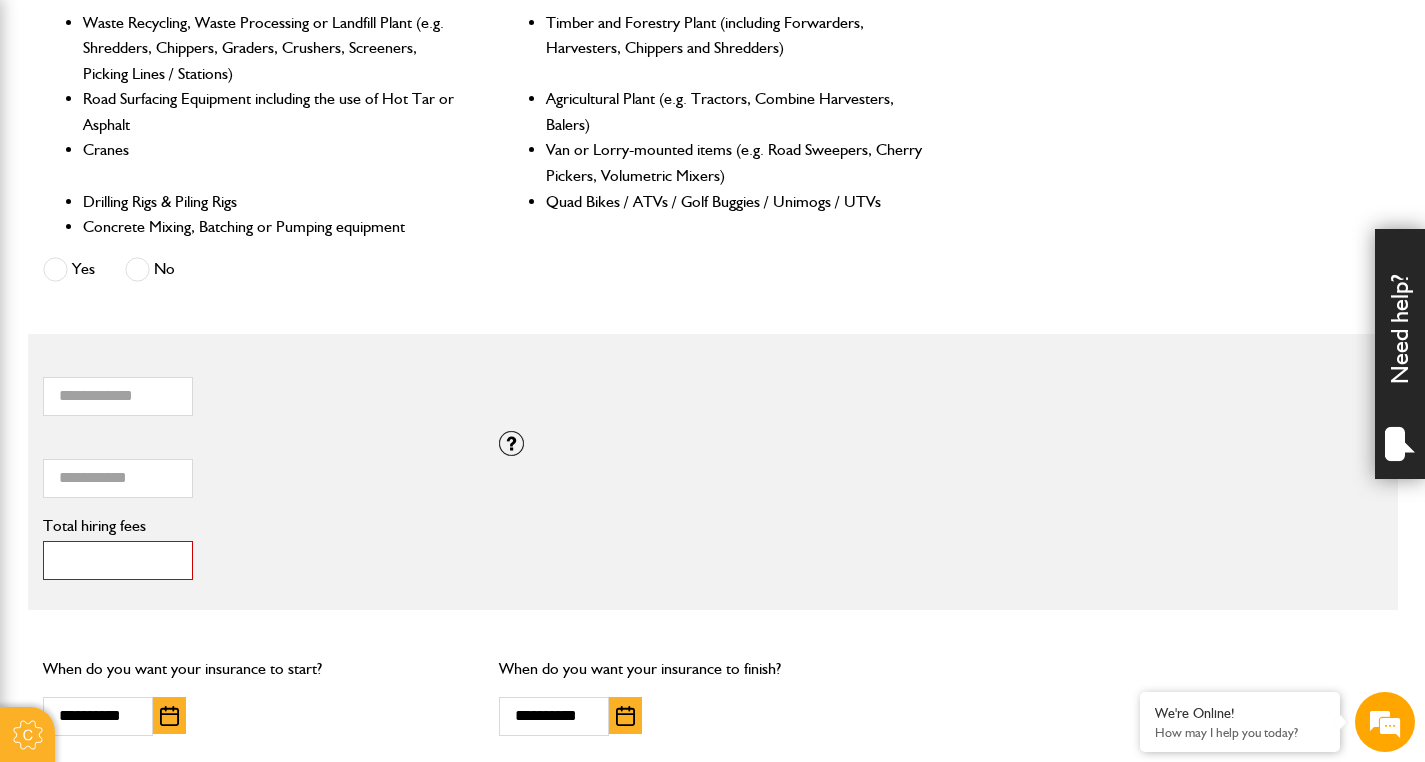 type on "****" 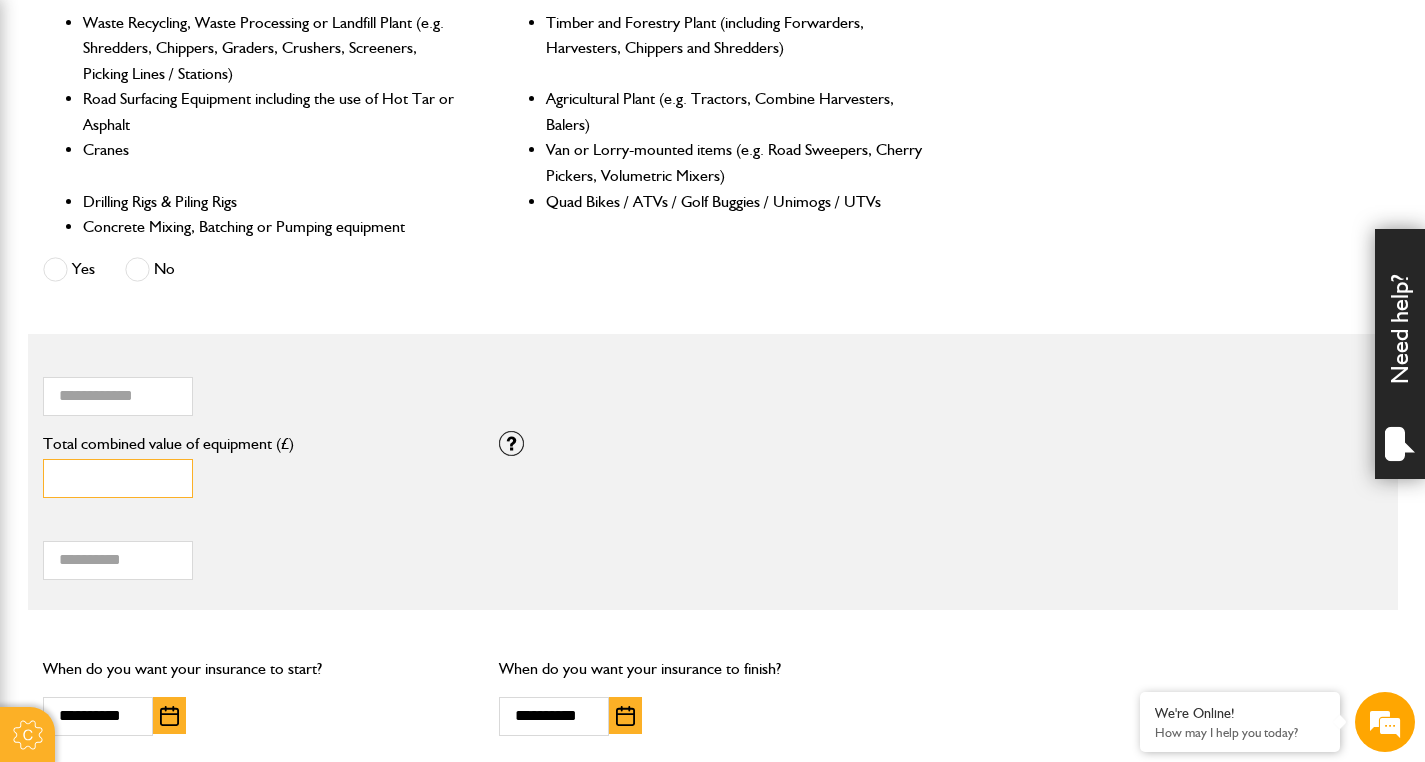 click on "****" at bounding box center [118, 478] 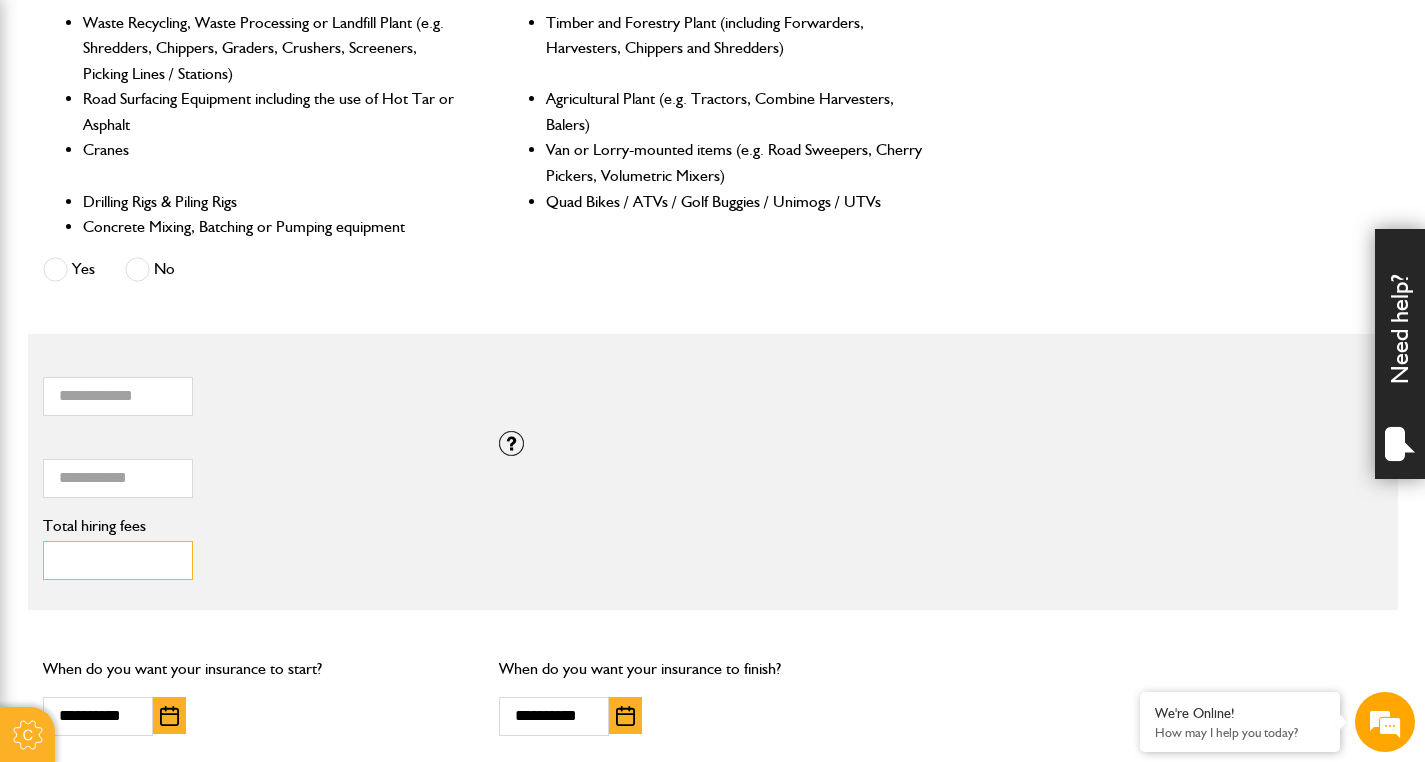 click on "****" at bounding box center (118, 560) 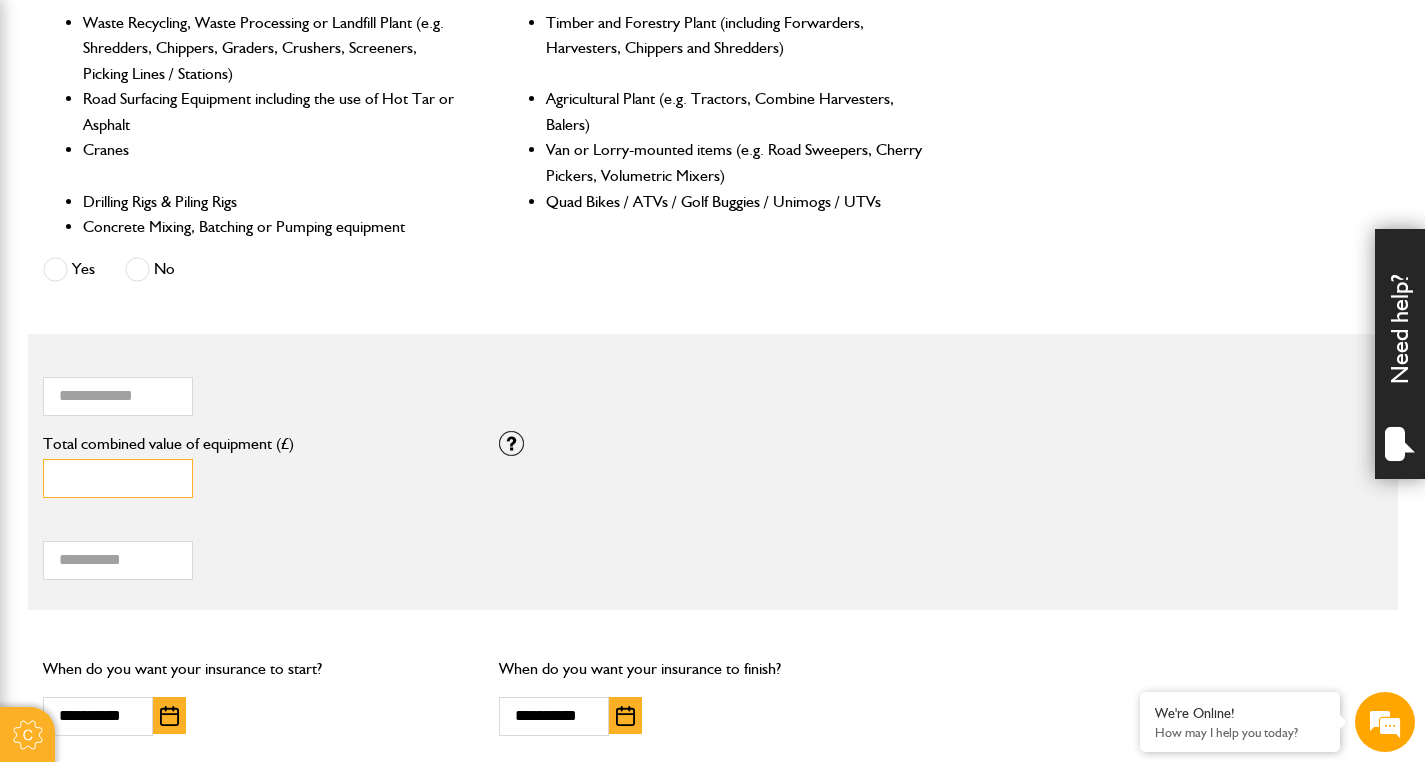 click on "****" at bounding box center (118, 478) 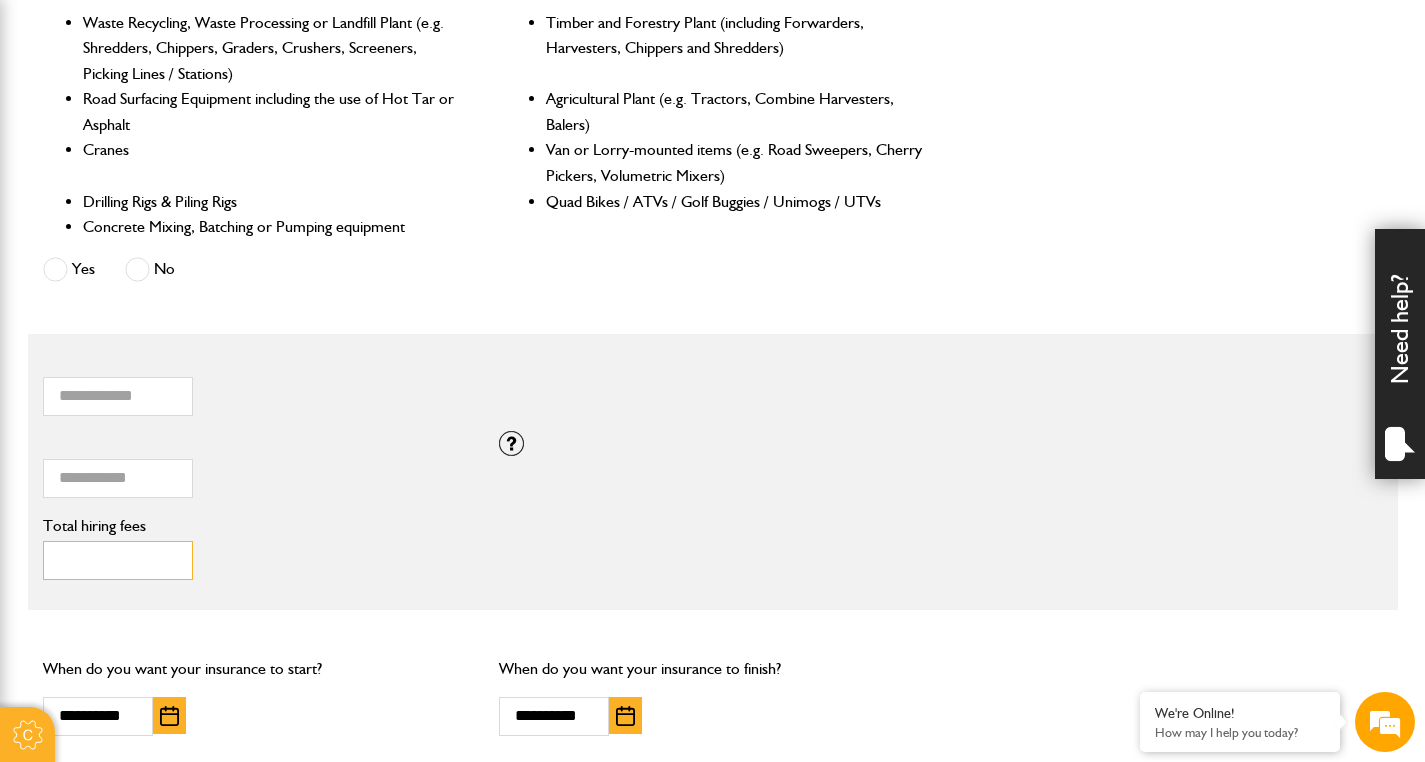 click on "Total hiring fees" at bounding box center (118, 560) 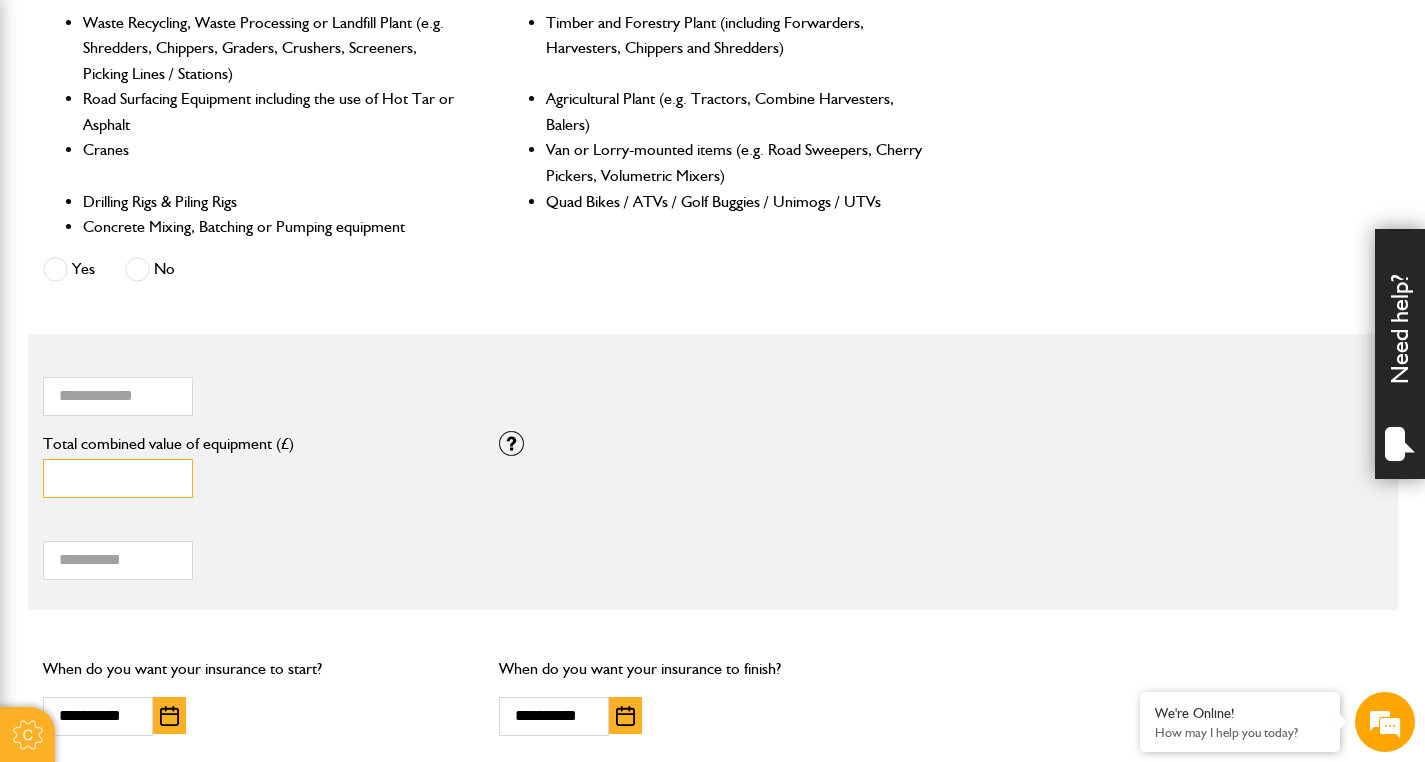click on "****" at bounding box center [118, 478] 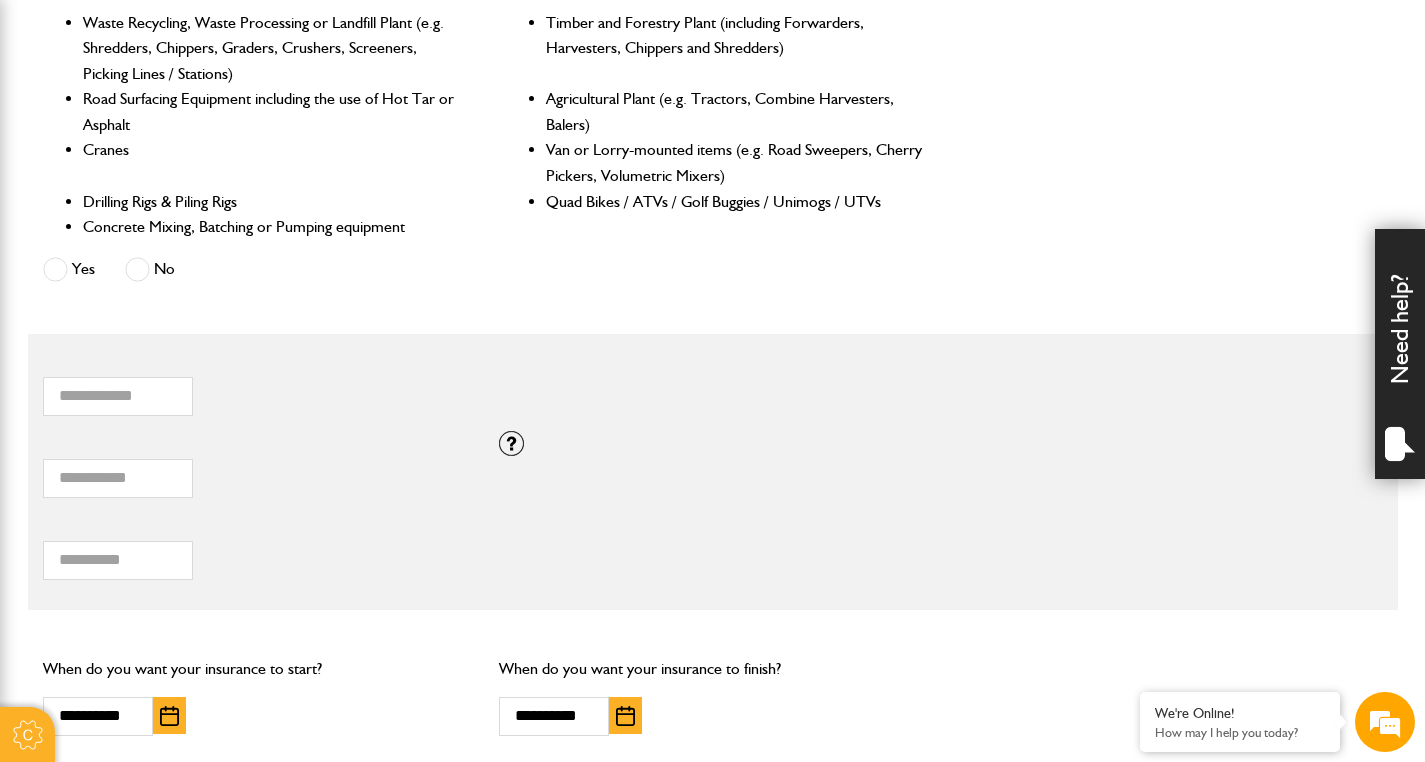 click on "*****
Total combined value of equipment (£)
Equipment value is below the minimum required value for this field" at bounding box center [256, 467] 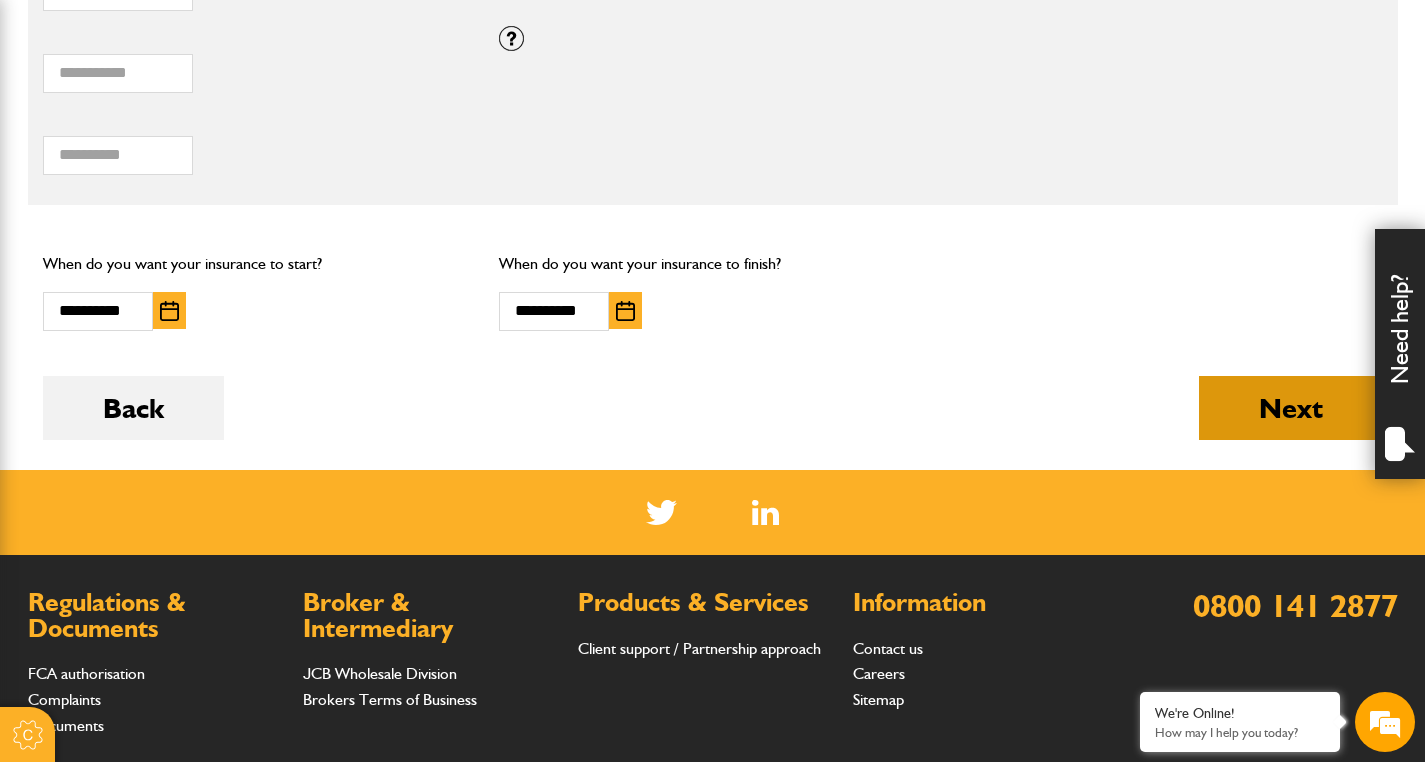 click on "Next" at bounding box center (1291, 408) 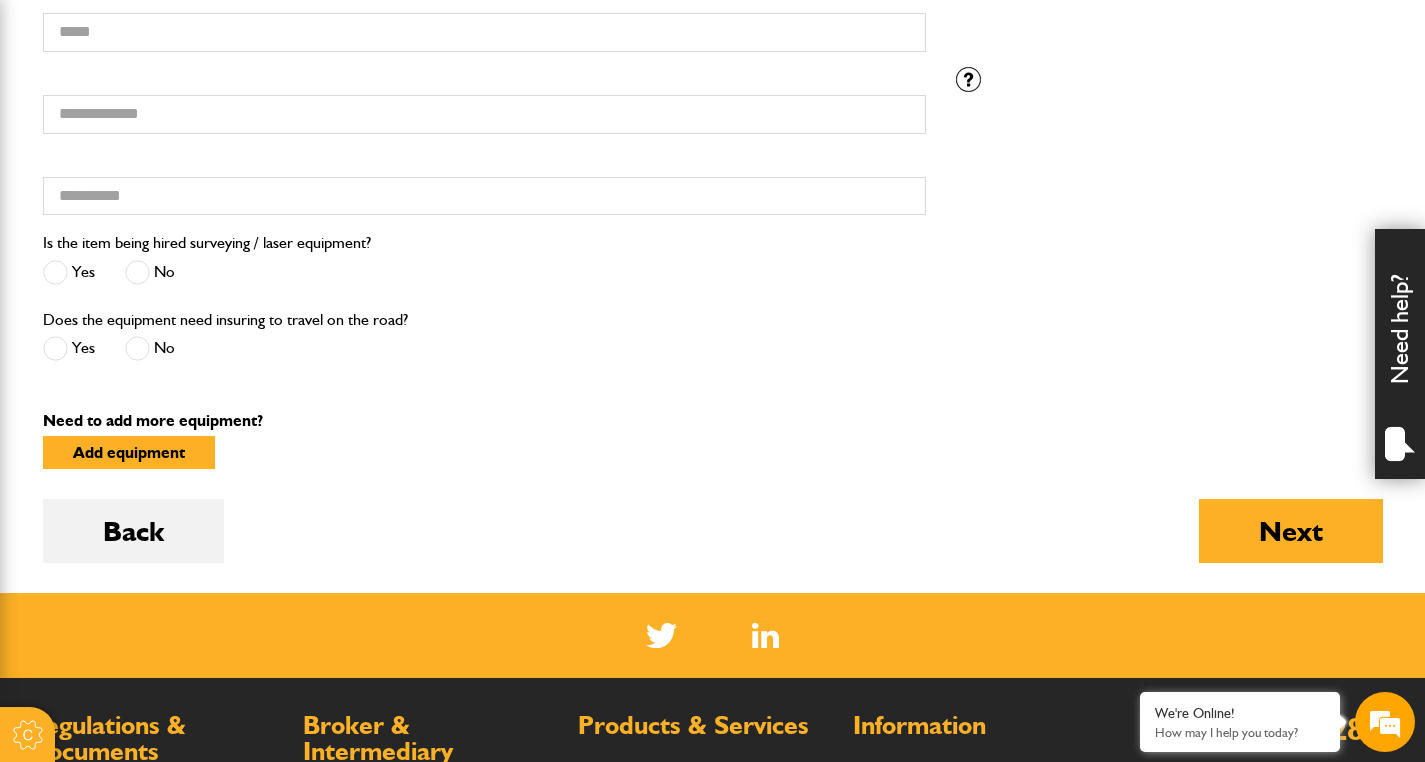 scroll, scrollTop: 1692, scrollLeft: 0, axis: vertical 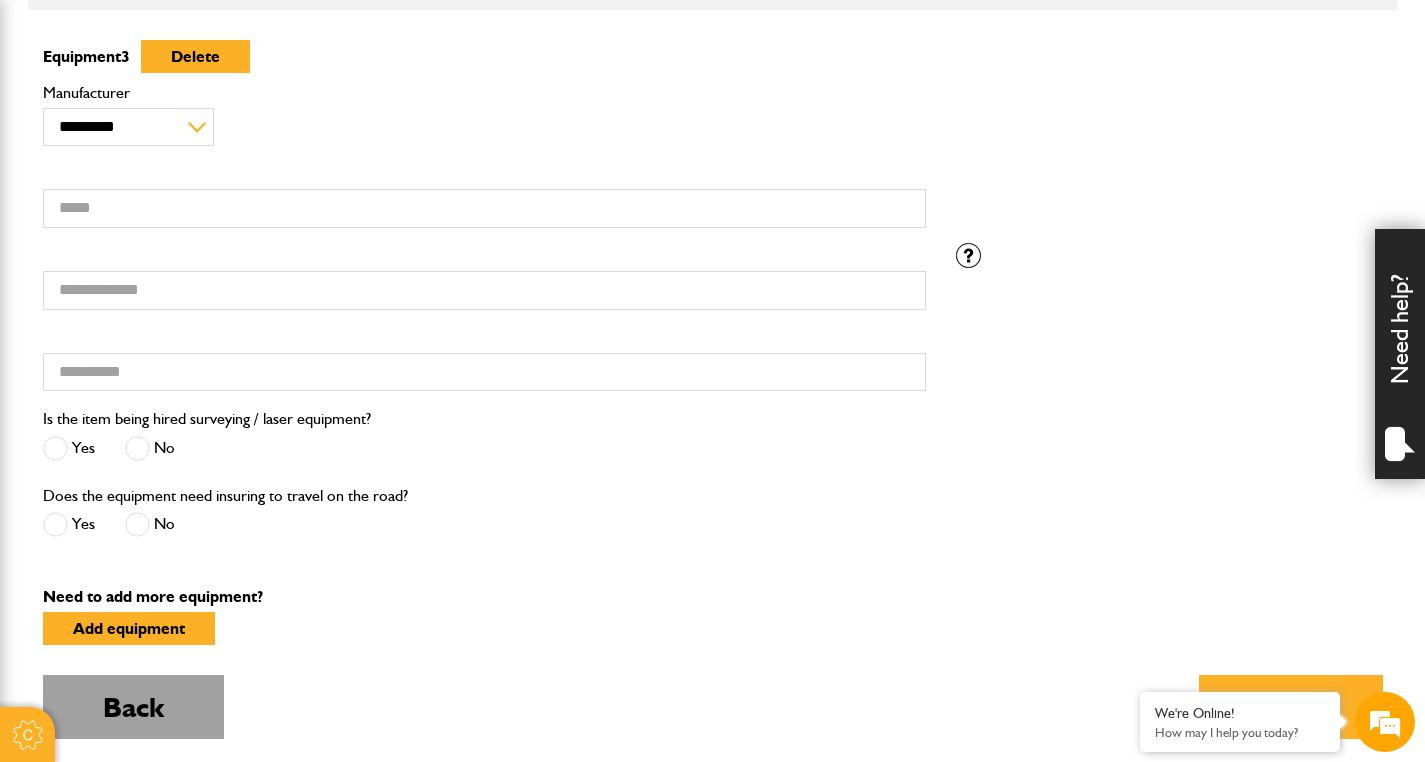 click on "Back" at bounding box center [133, 707] 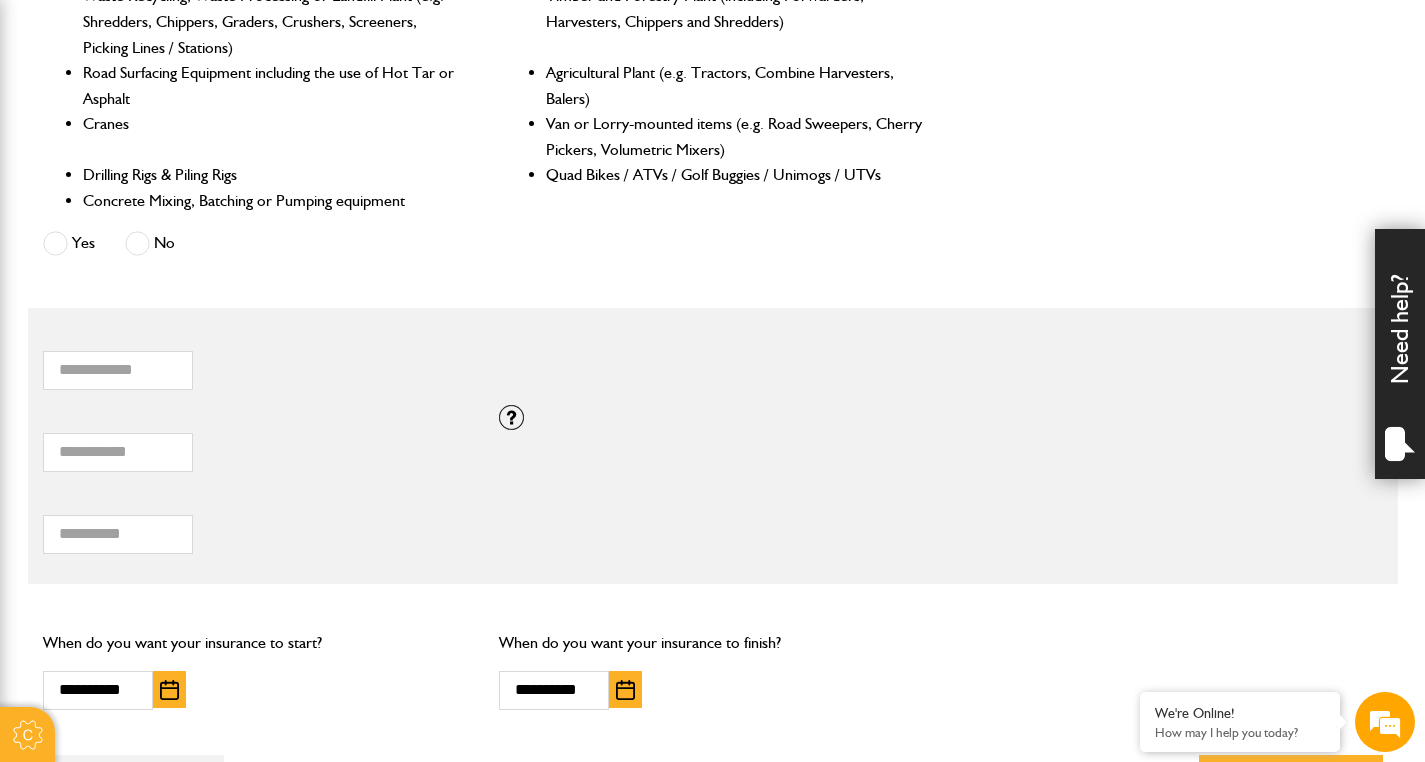 scroll, scrollTop: 1104, scrollLeft: 0, axis: vertical 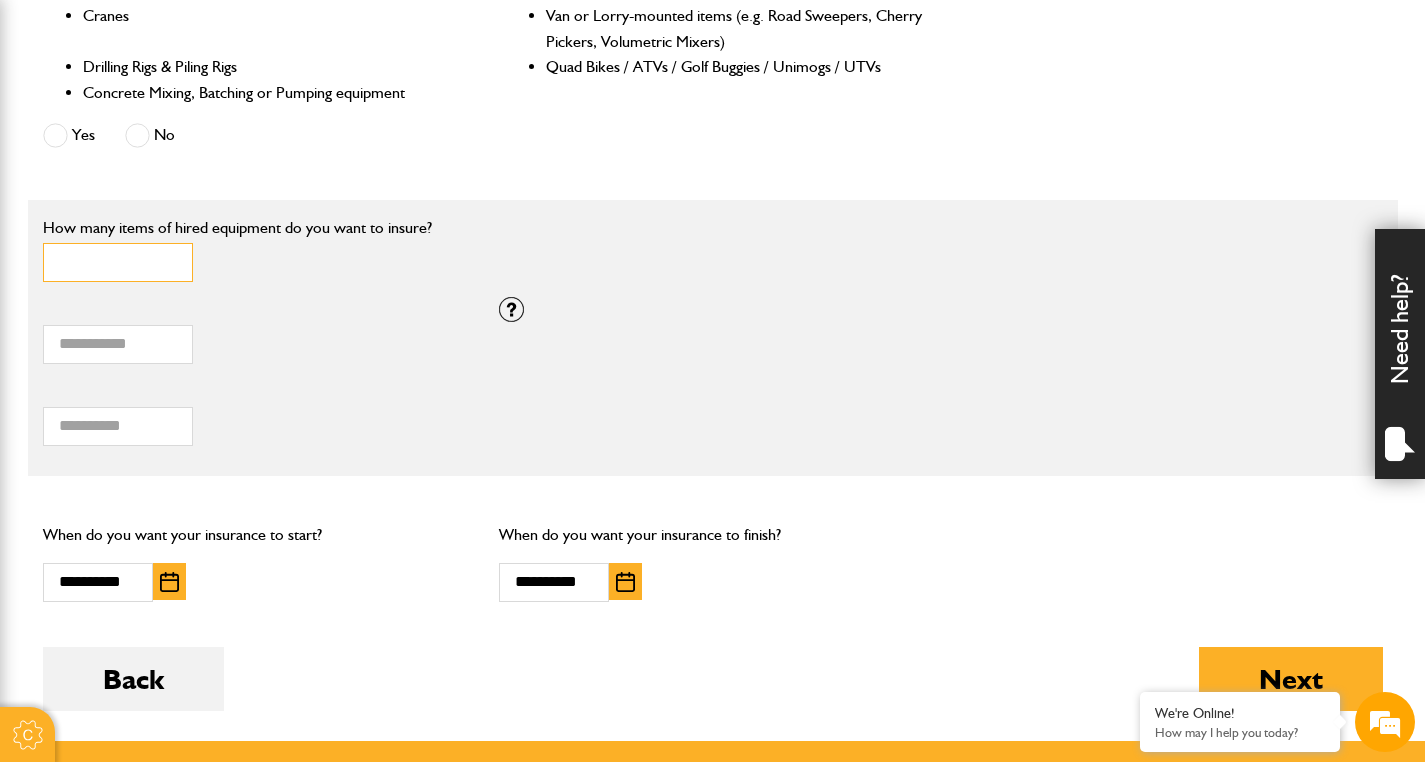 type on "*" 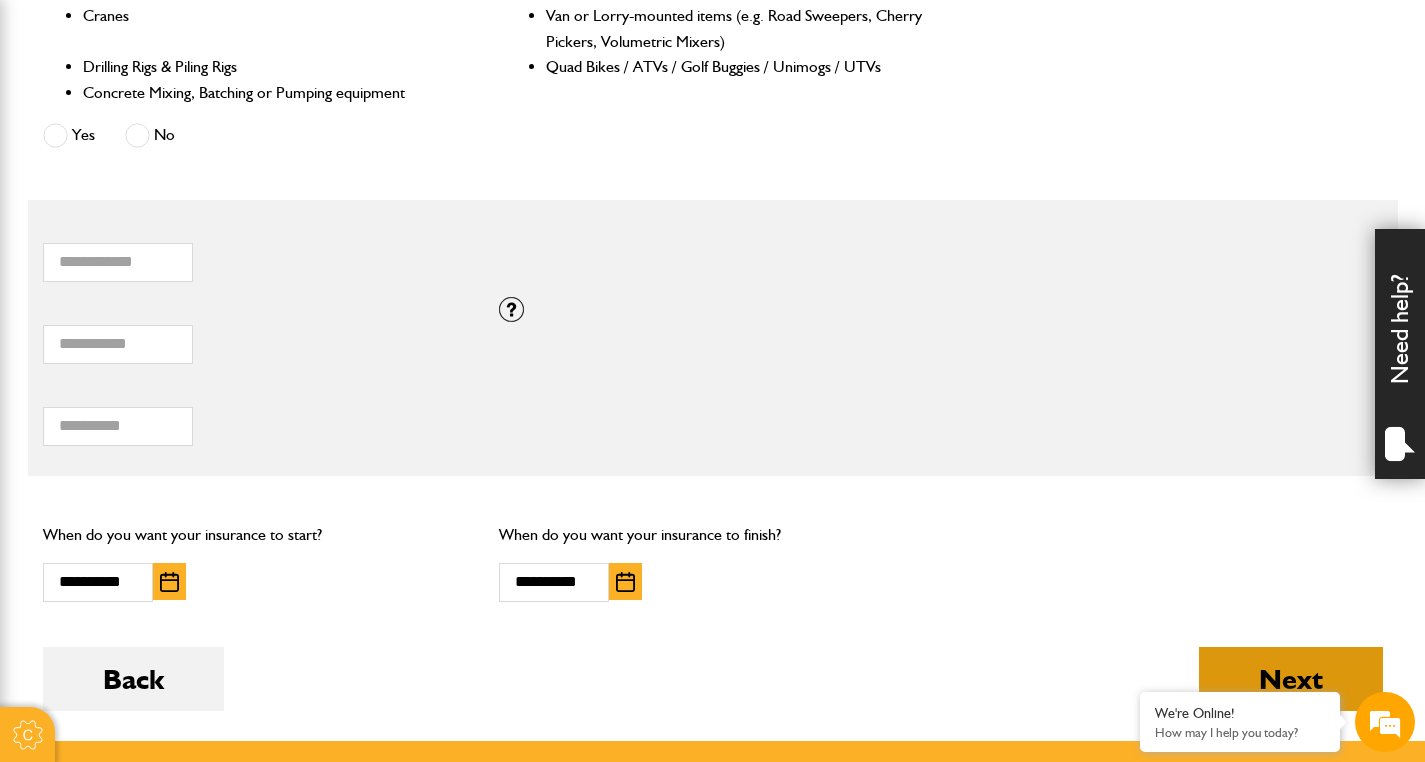click on "Next" at bounding box center (1291, 679) 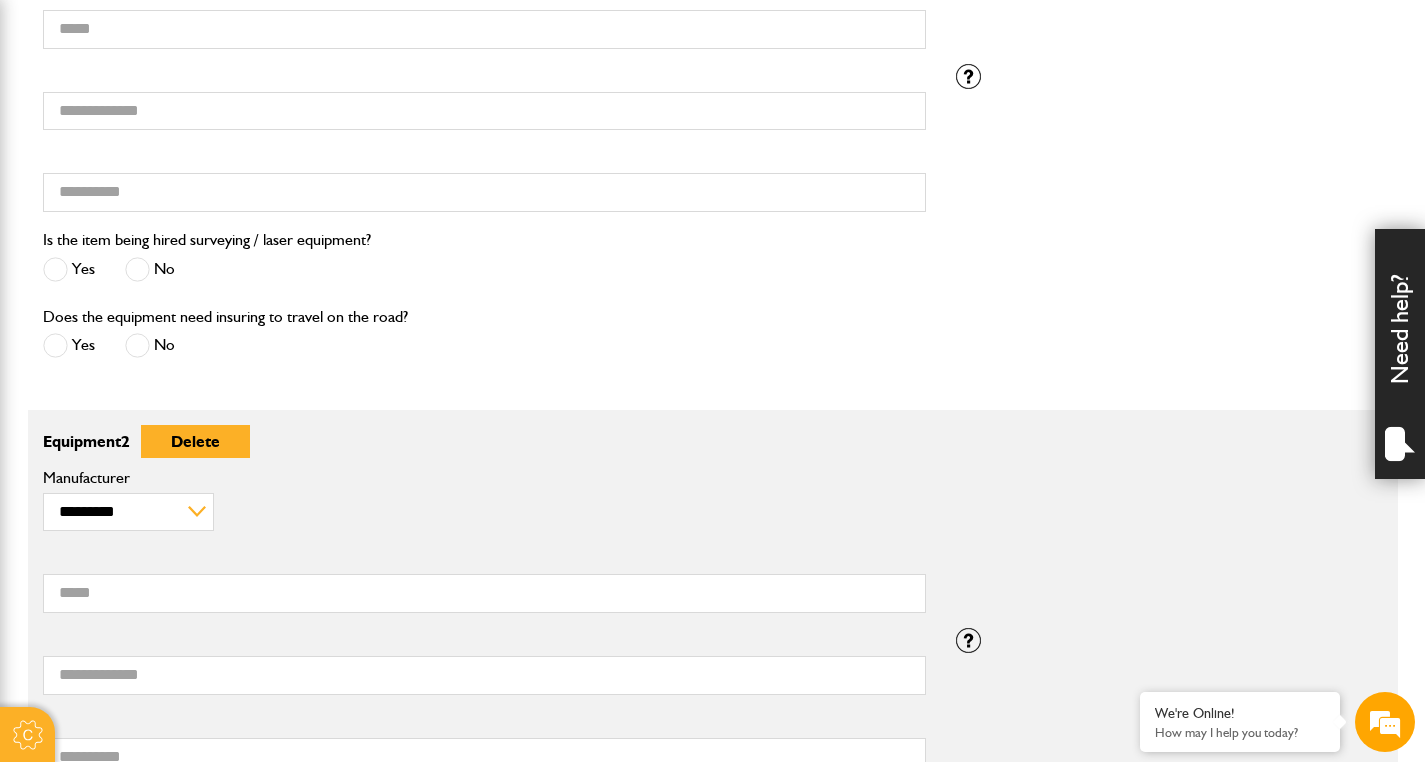 scroll, scrollTop: 896, scrollLeft: 0, axis: vertical 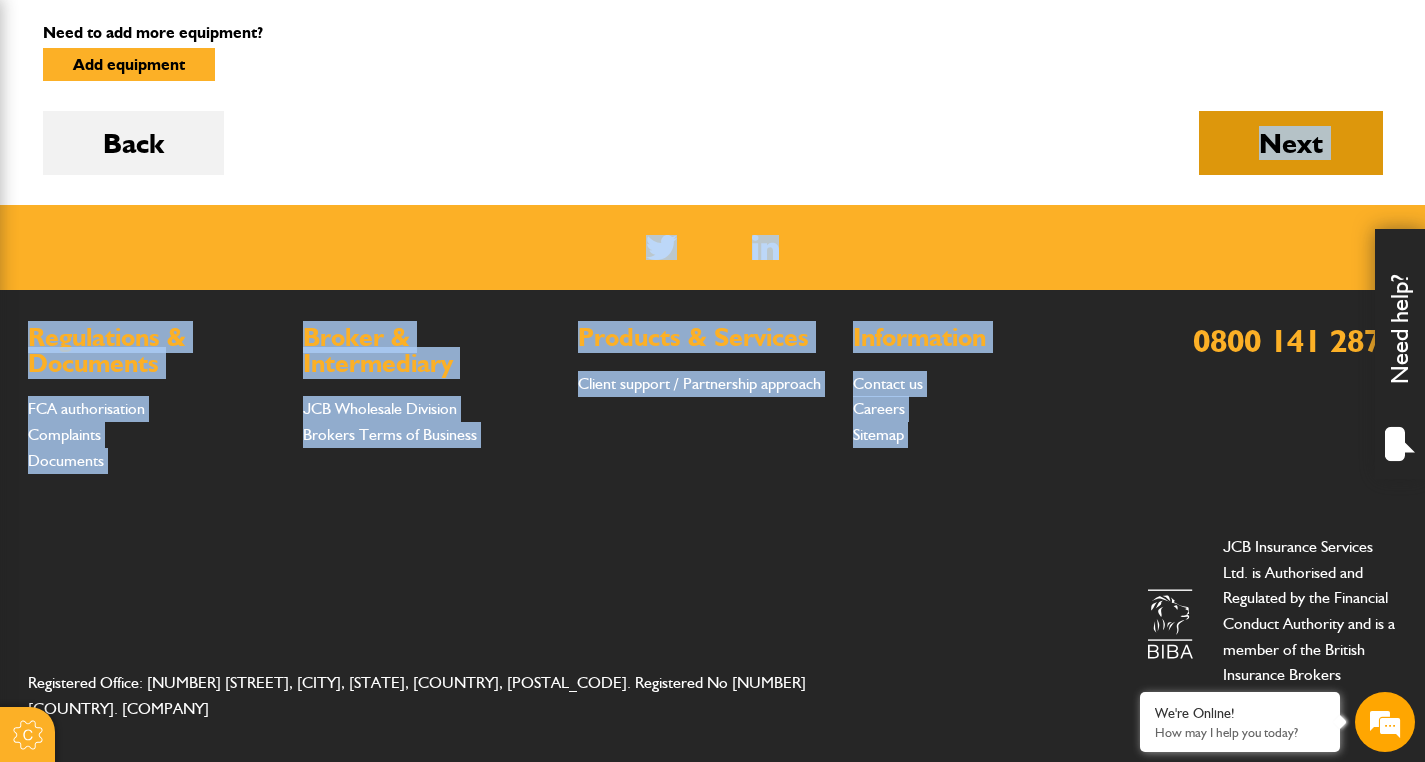 drag, startPoint x: 1271, startPoint y: 286, endPoint x: 1232, endPoint y: 140, distance: 151.11916 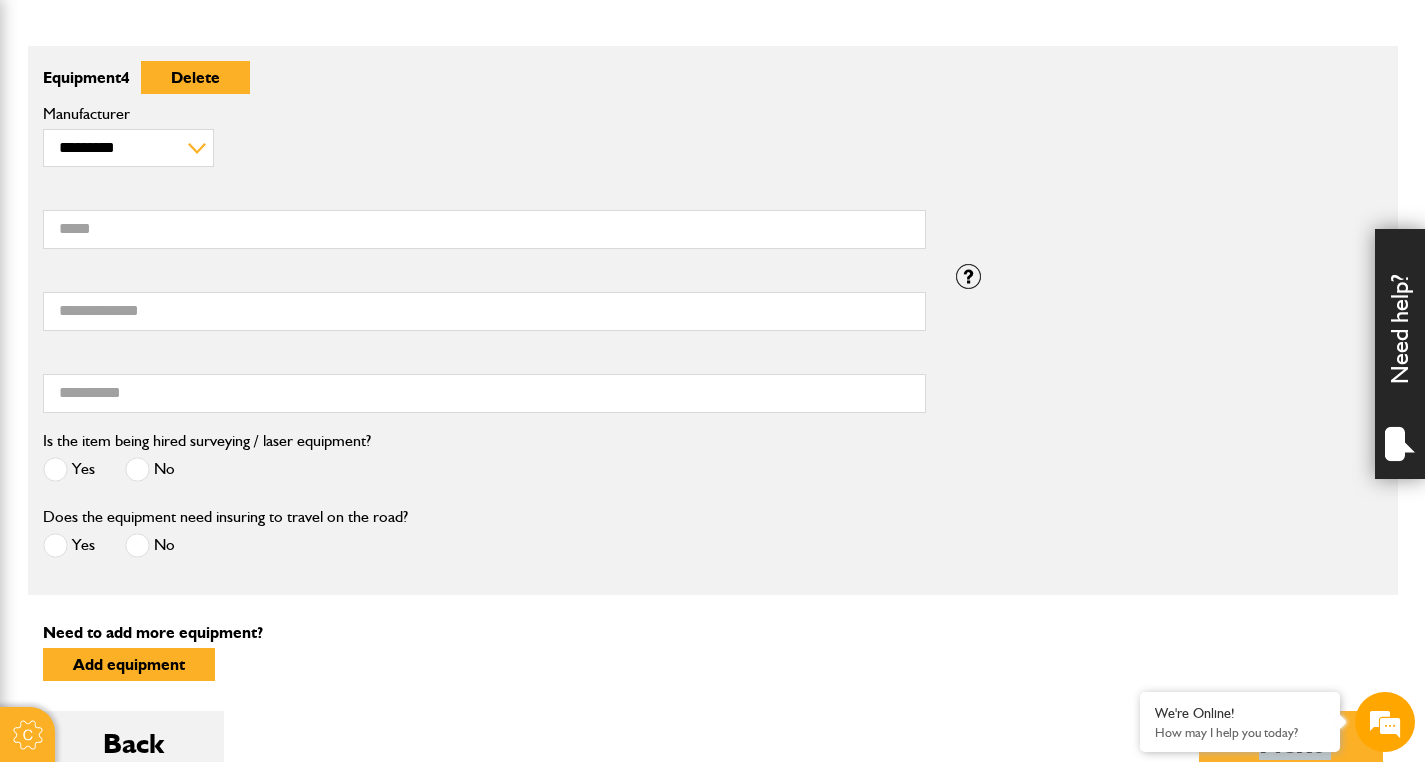 scroll, scrollTop: 2835, scrollLeft: 0, axis: vertical 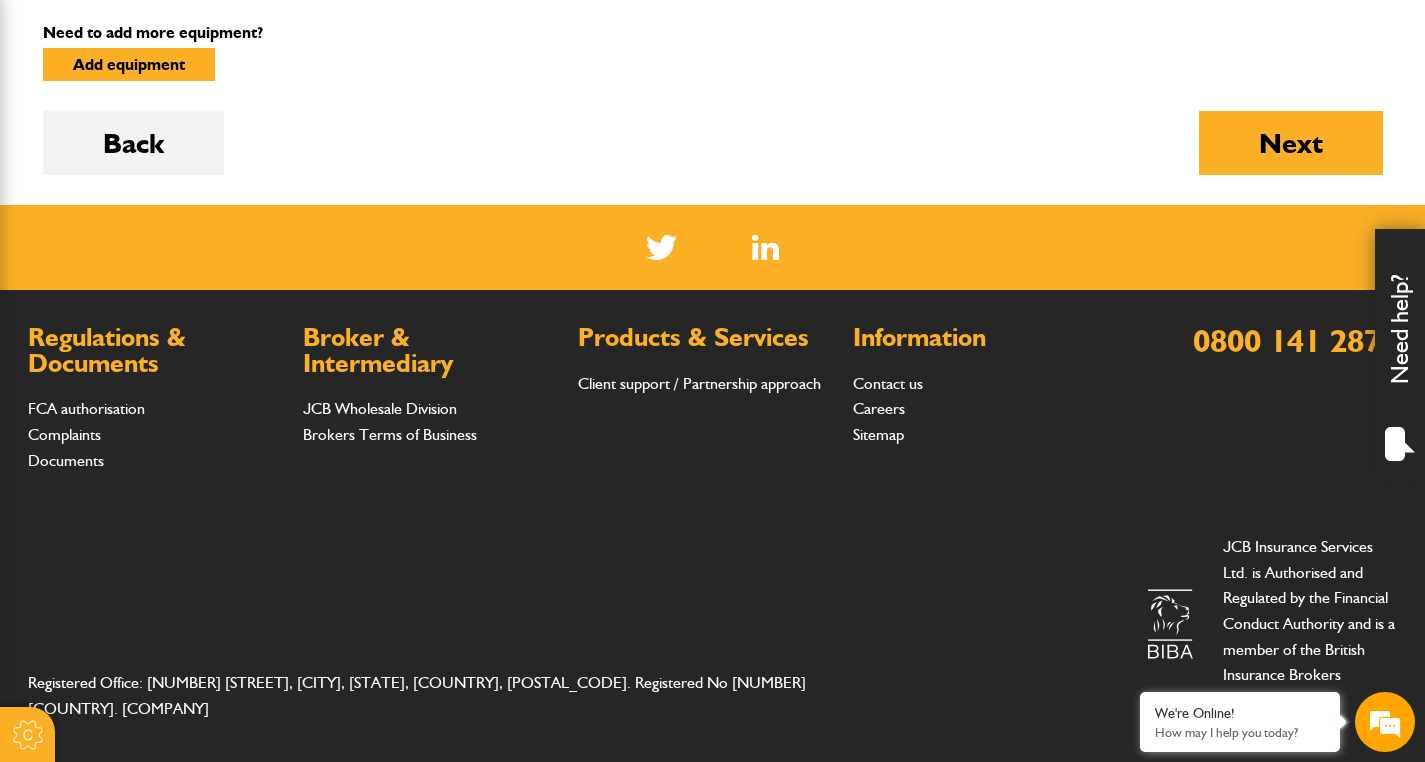 click on "Need help?" at bounding box center [1400, 354] 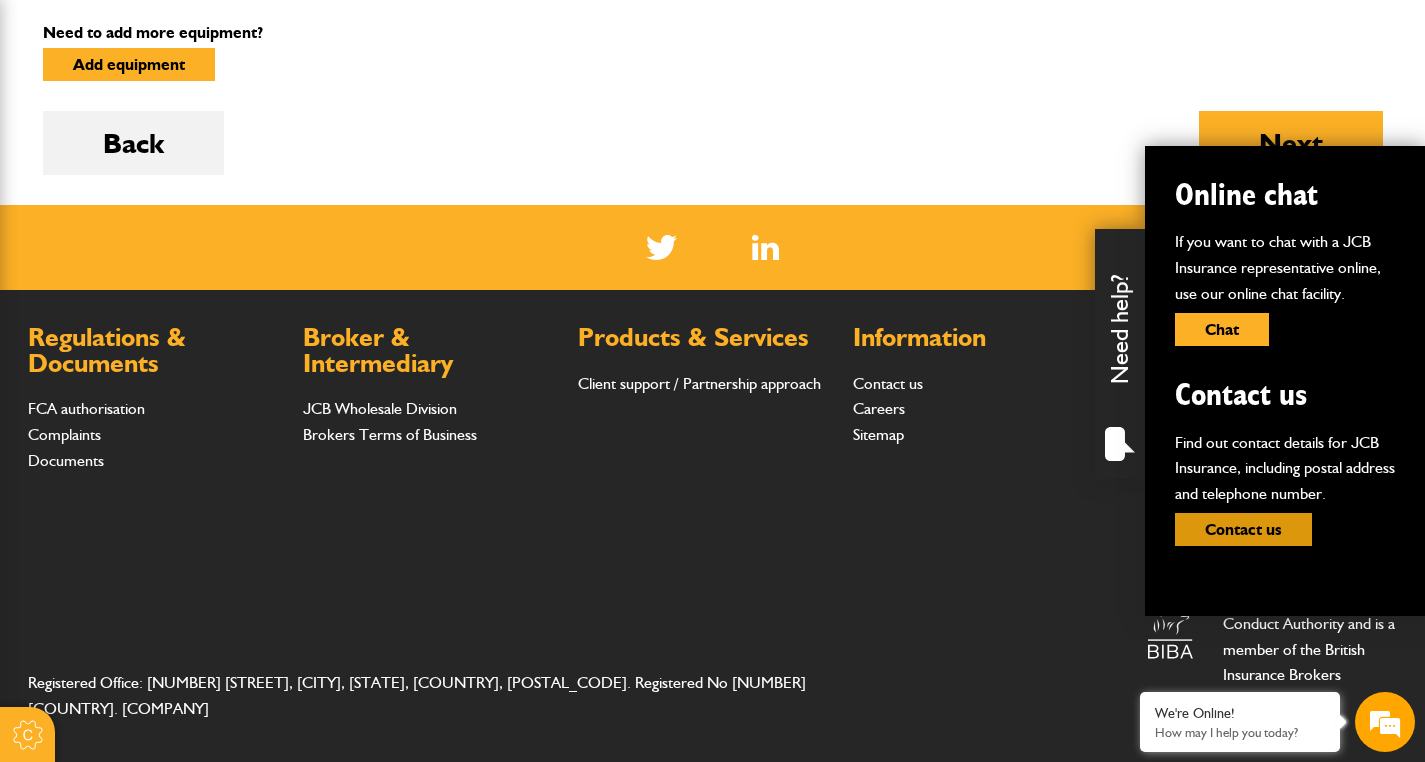click on "Contact us" at bounding box center (1243, 529) 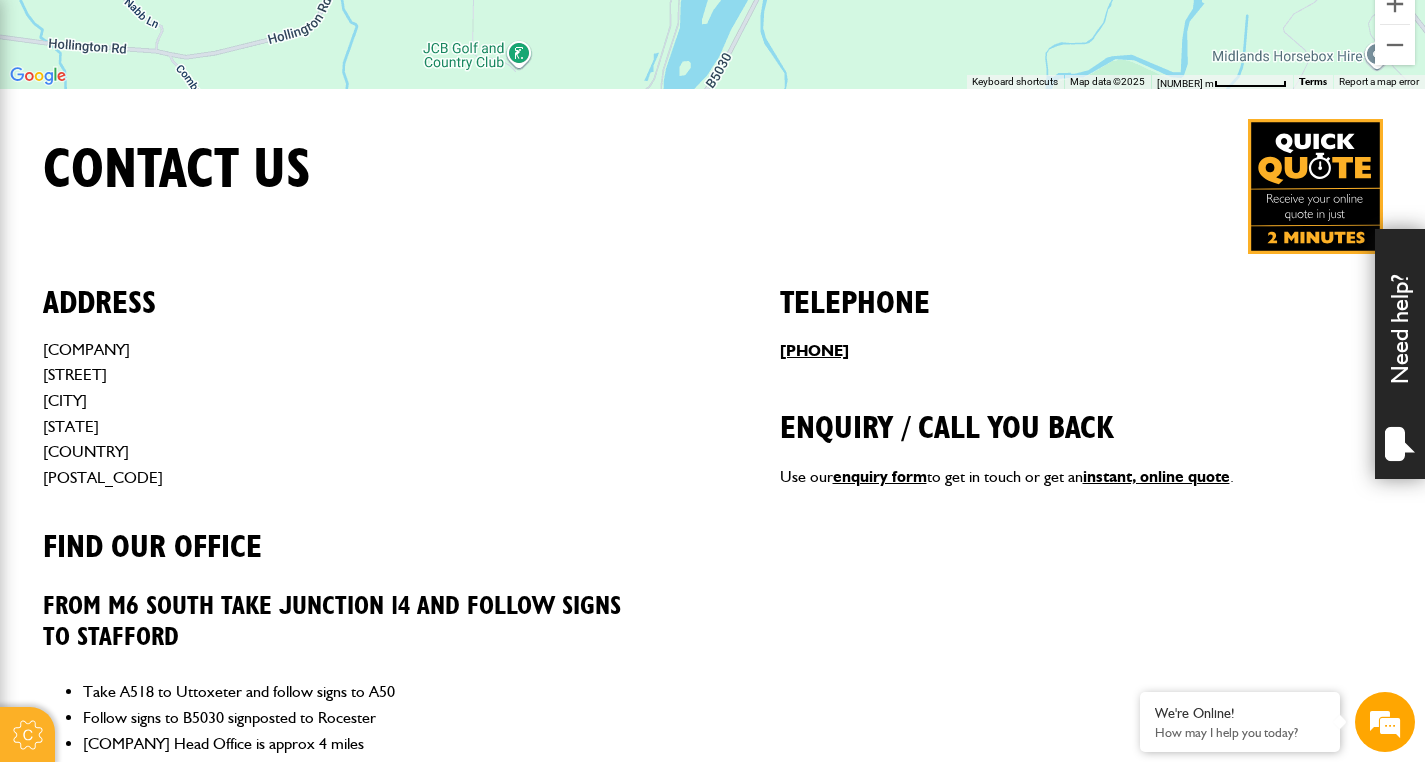 scroll, scrollTop: 0, scrollLeft: 0, axis: both 